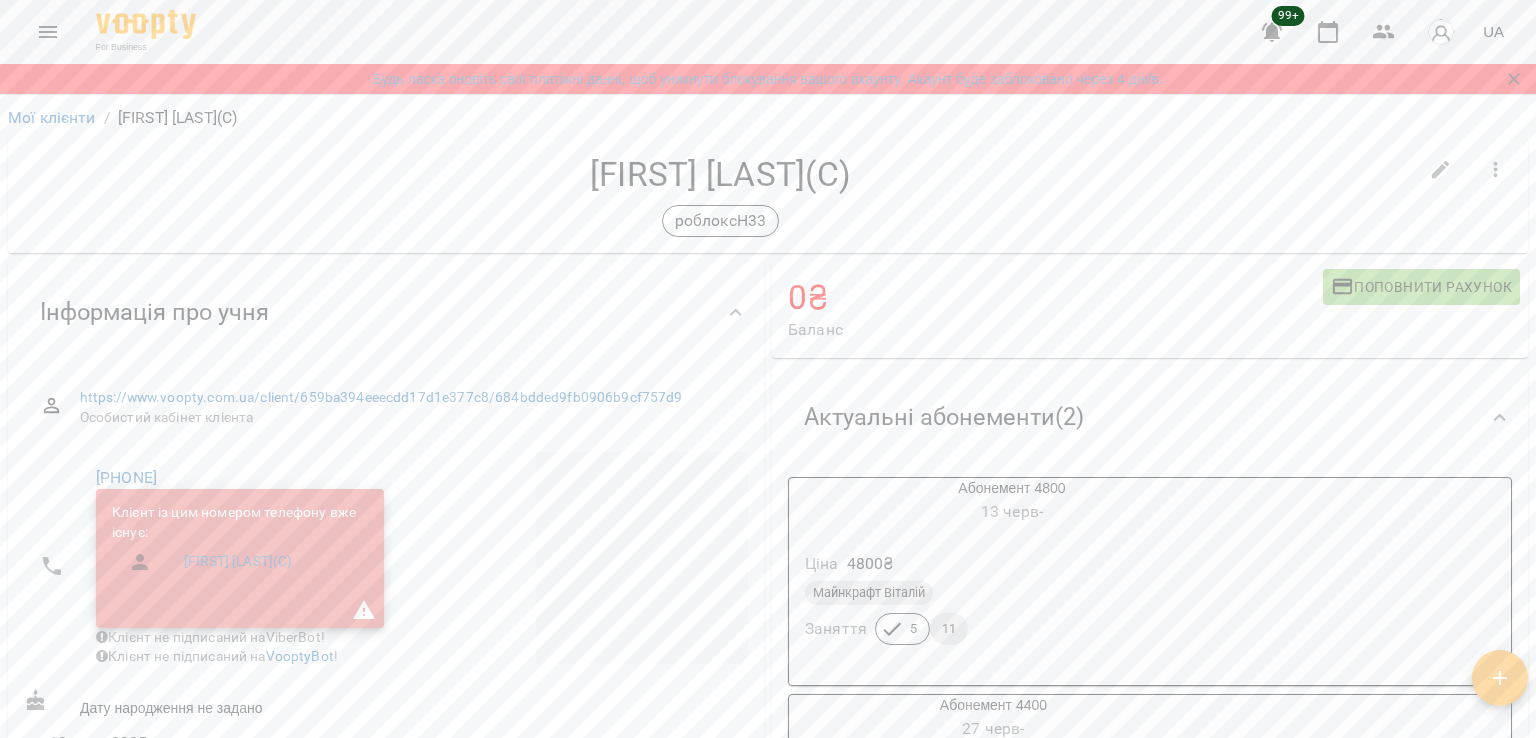scroll, scrollTop: 0, scrollLeft: 0, axis: both 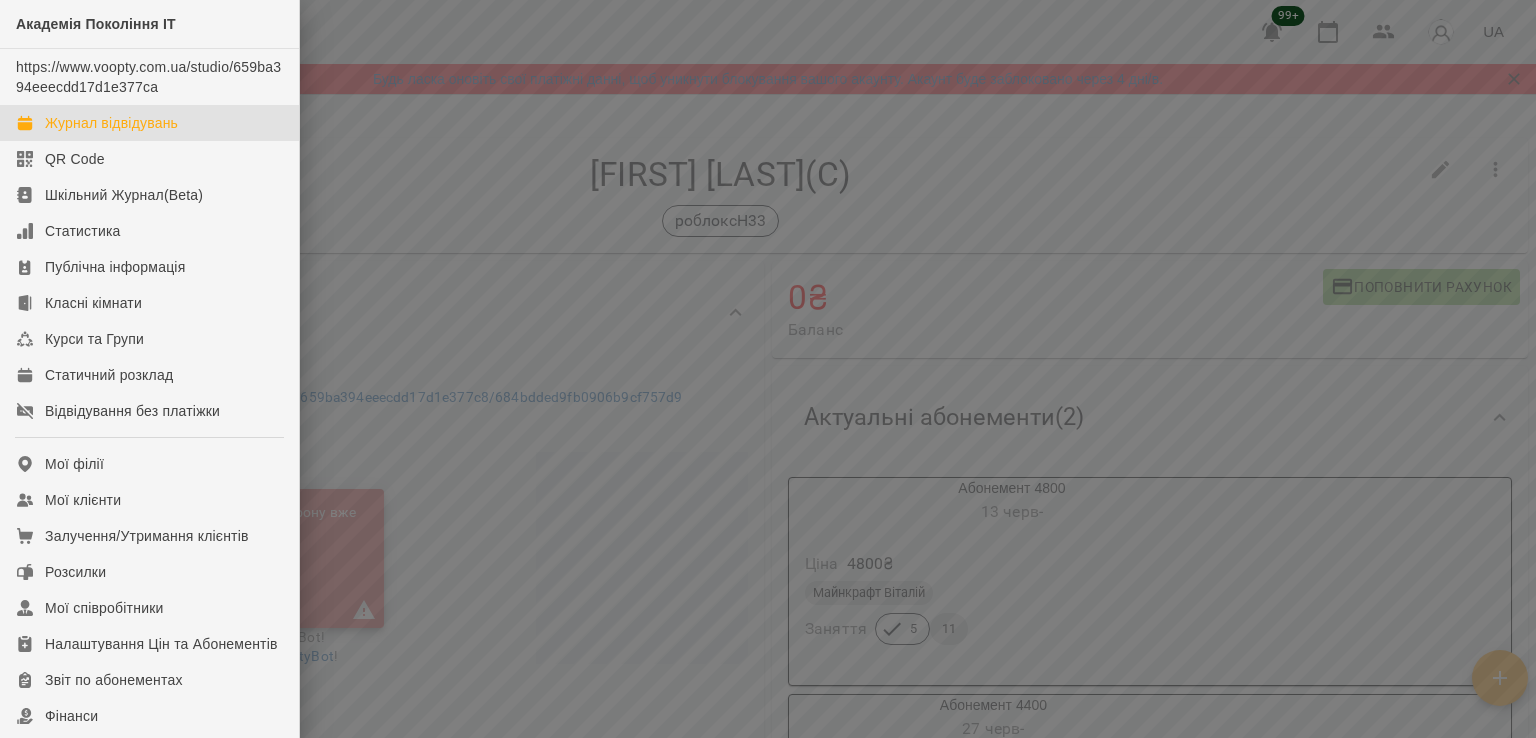 click on "Журнал відвідувань" at bounding box center [111, 123] 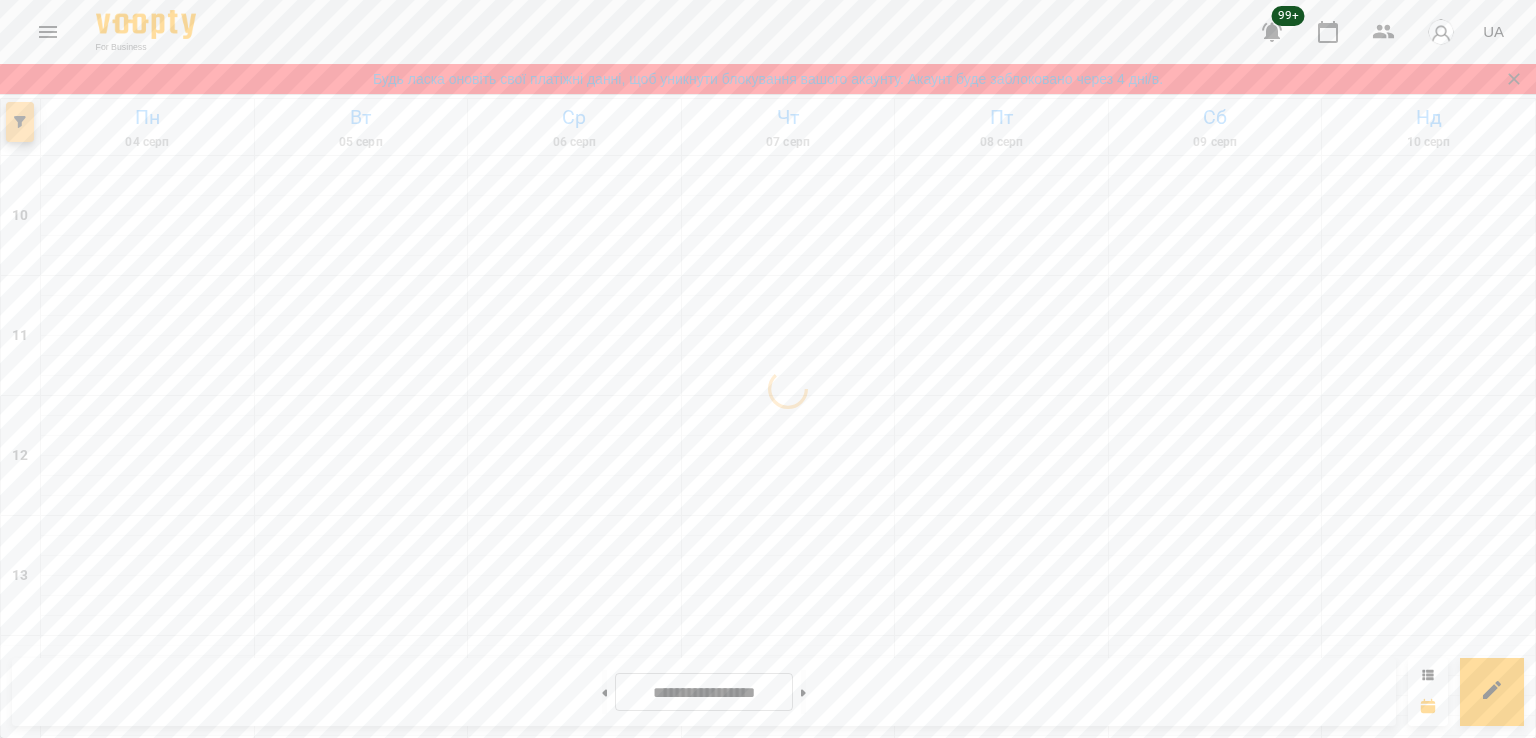 click 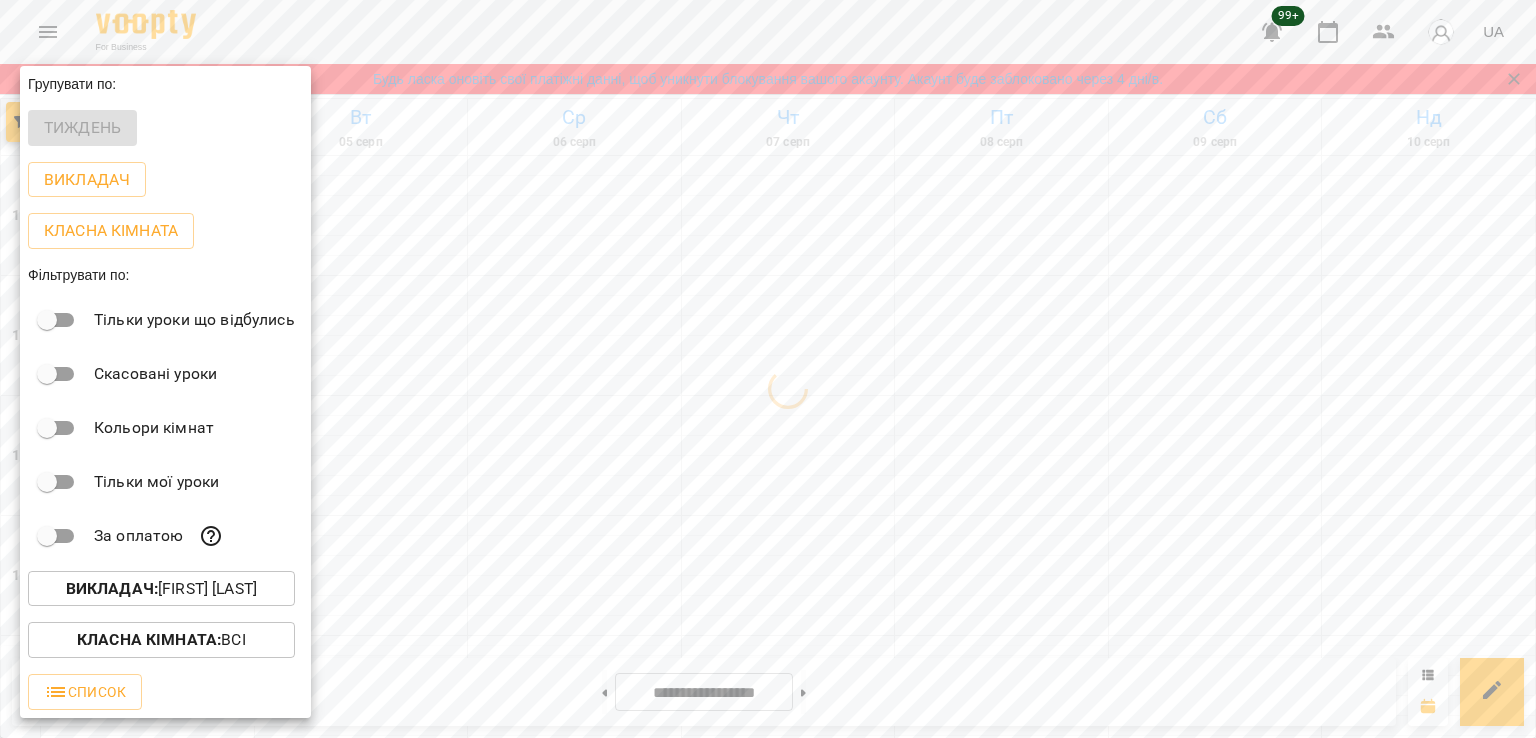 click on "Викладач :  [FIRST] [LAST]" at bounding box center [161, 589] 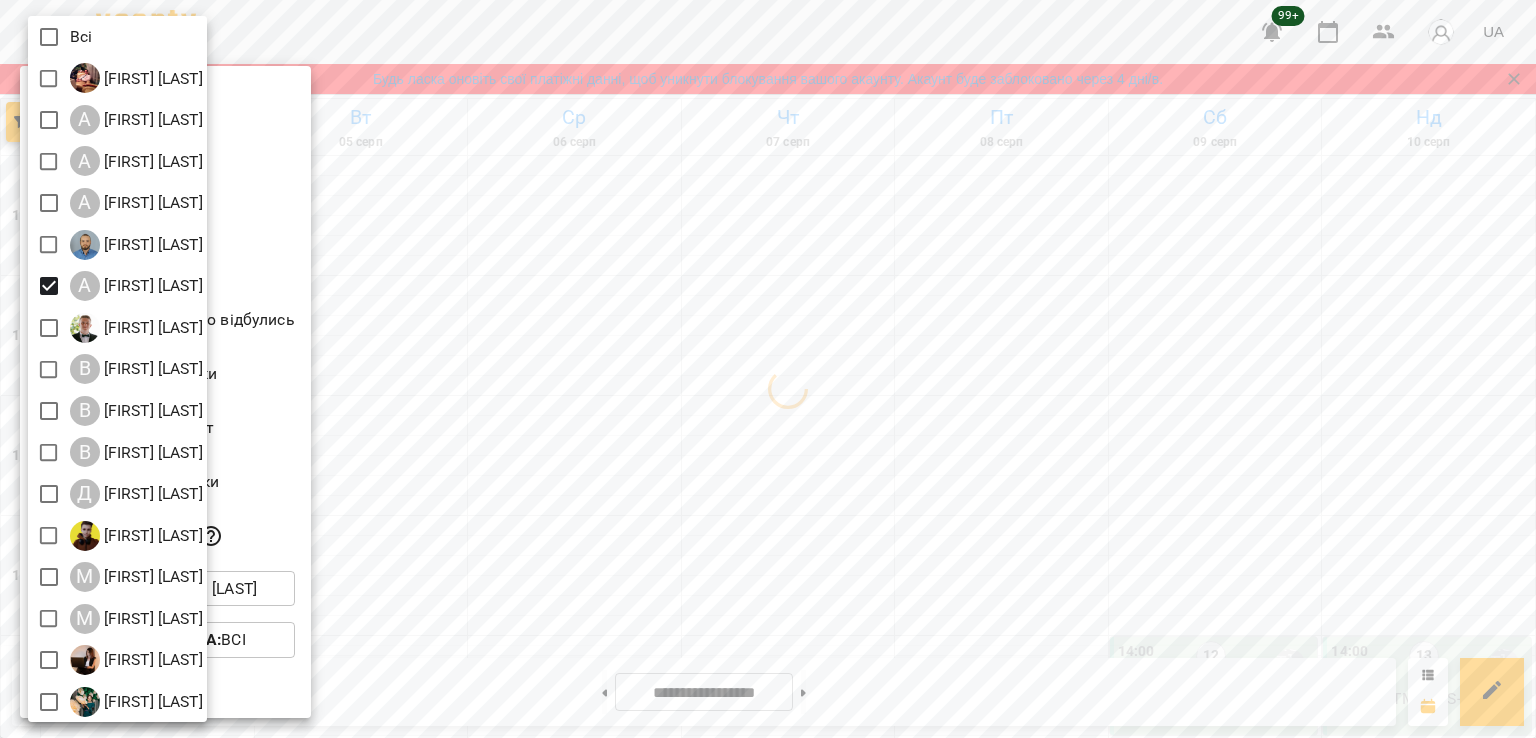 click at bounding box center [768, 369] 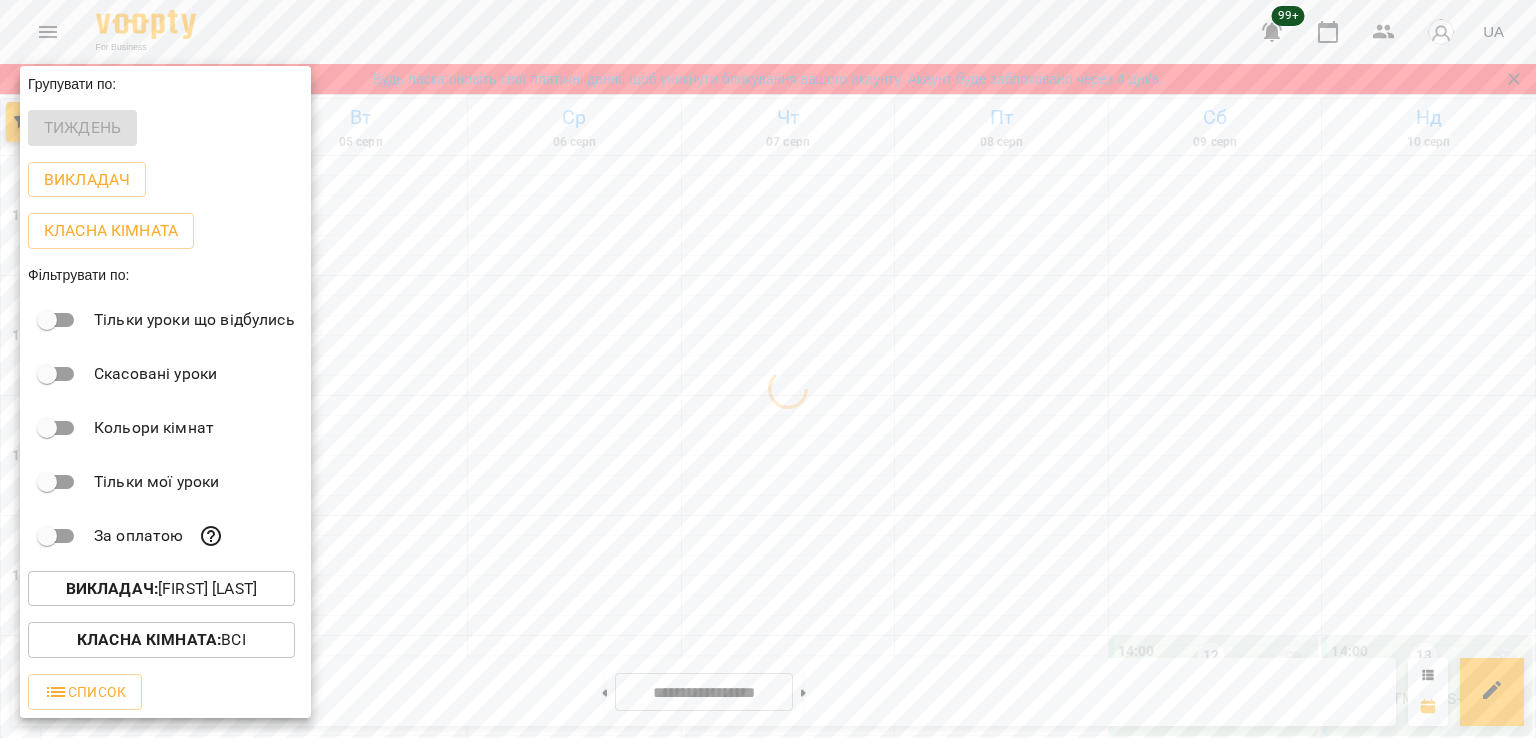 click at bounding box center [768, 369] 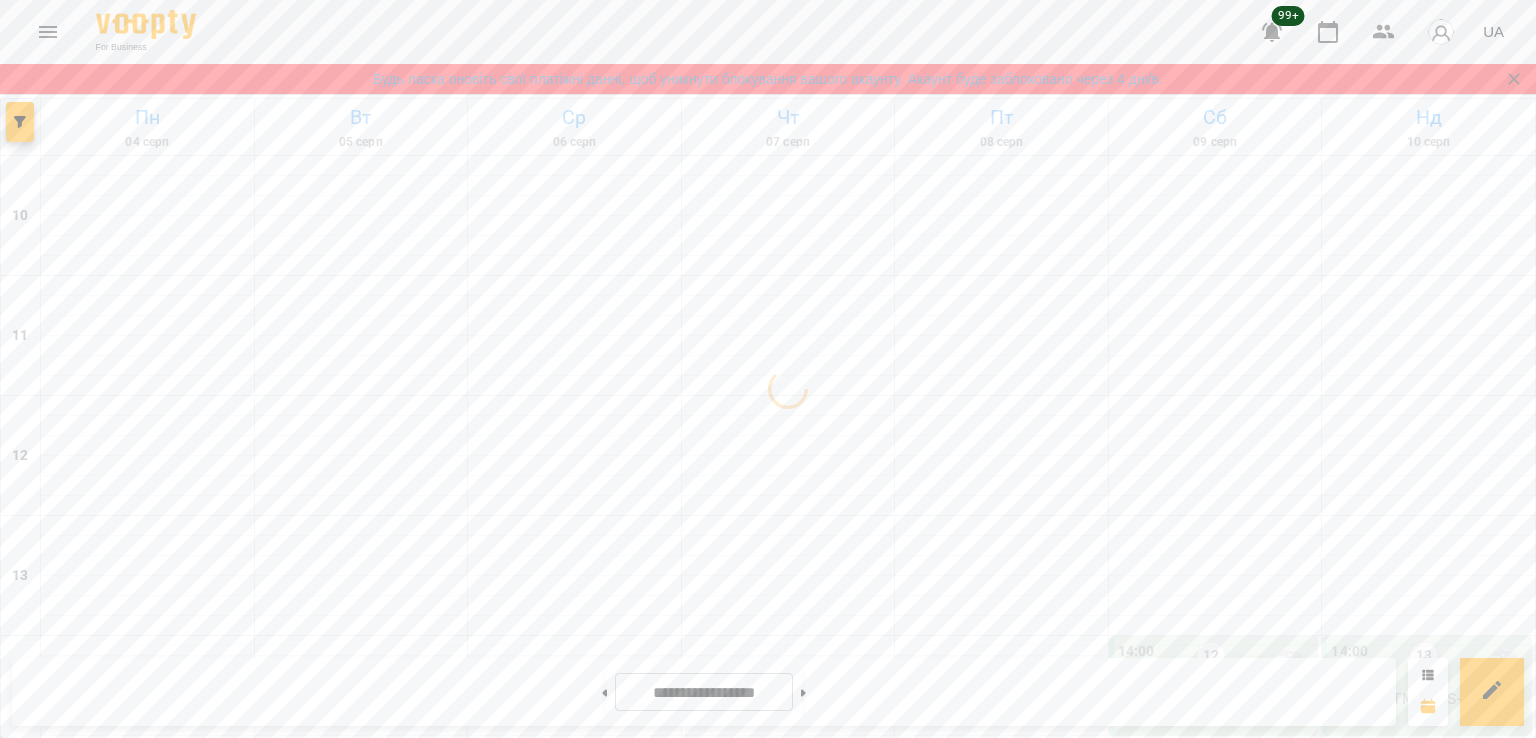scroll, scrollTop: 900, scrollLeft: 0, axis: vertical 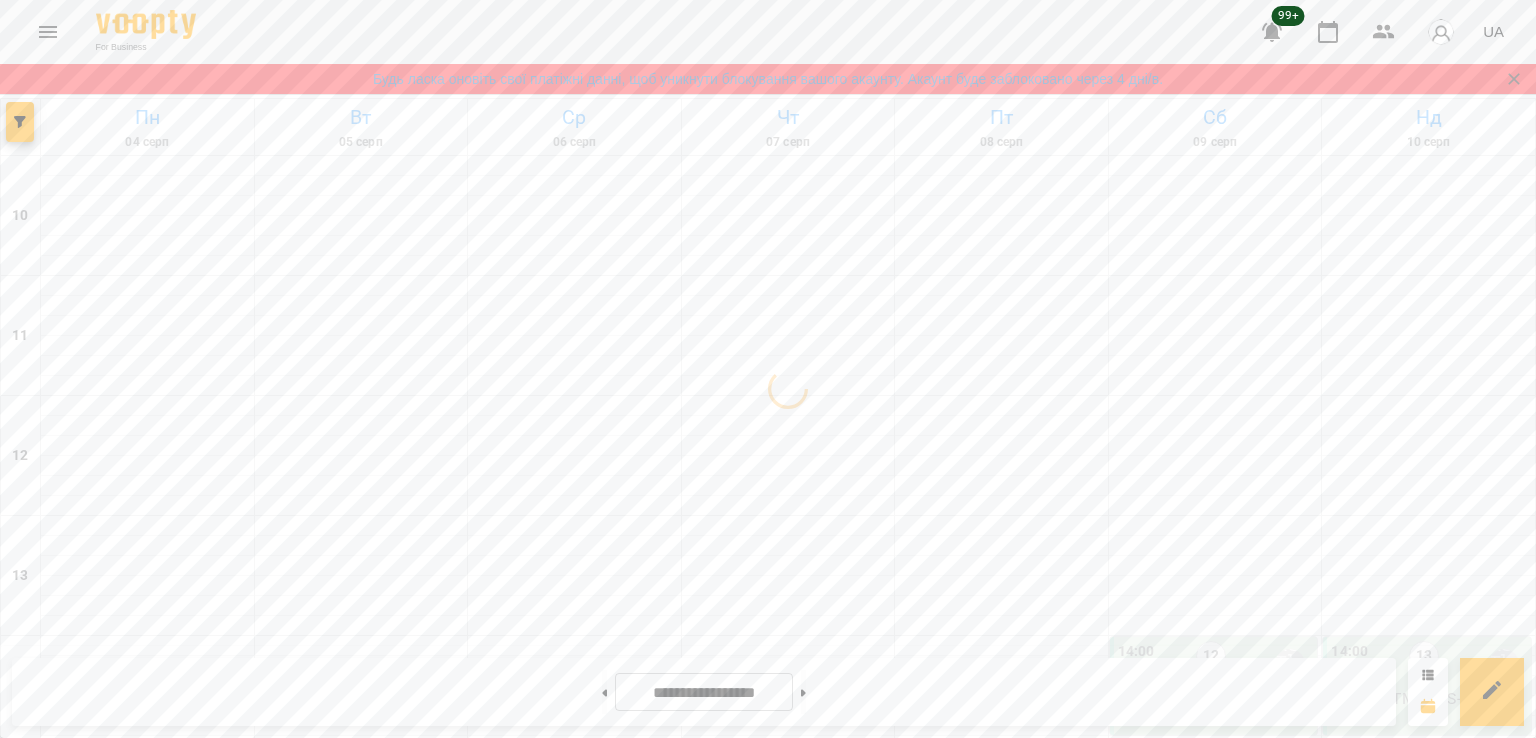 click on "[FIRST] HTML CSS  - [LAST]A33" at bounding box center (362, 1179) 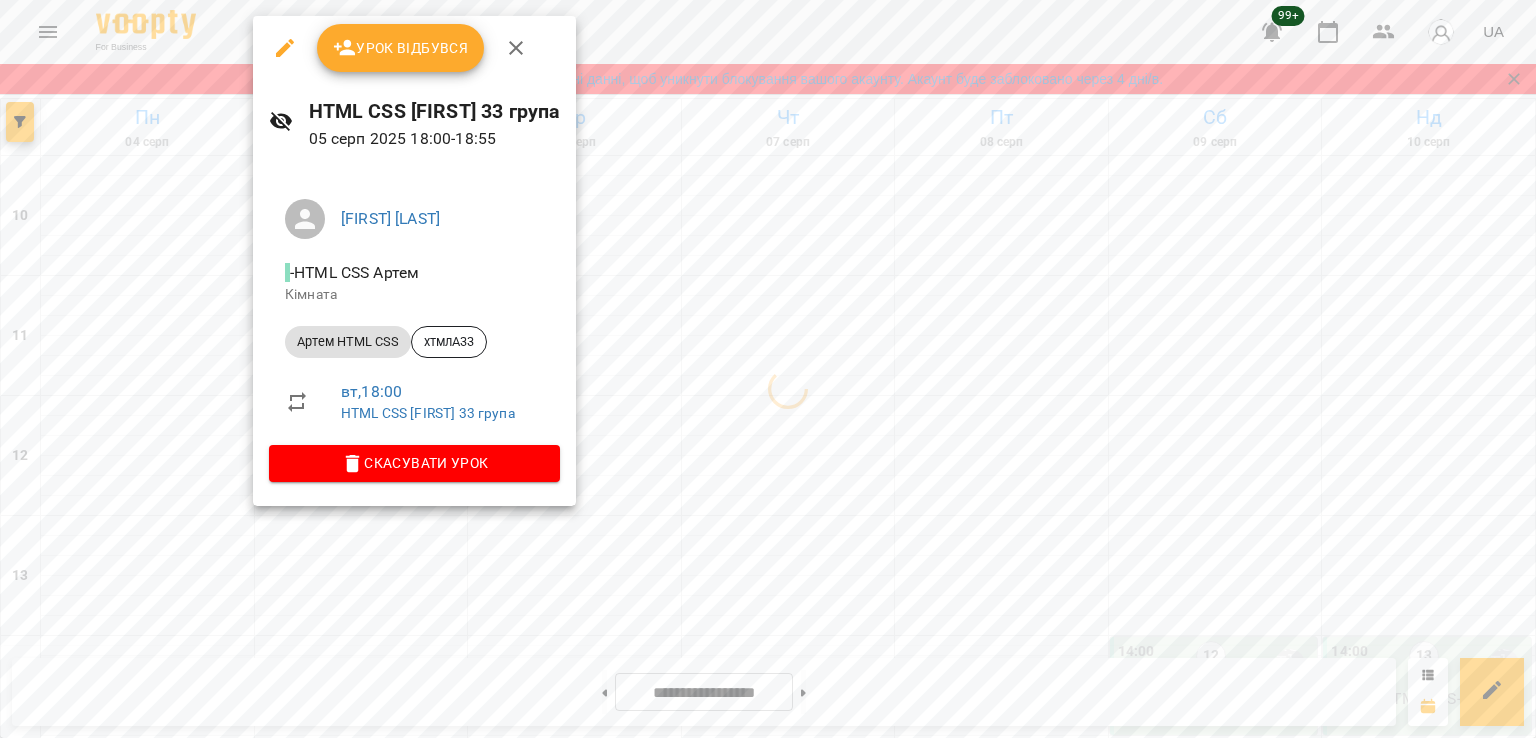 click at bounding box center (768, 369) 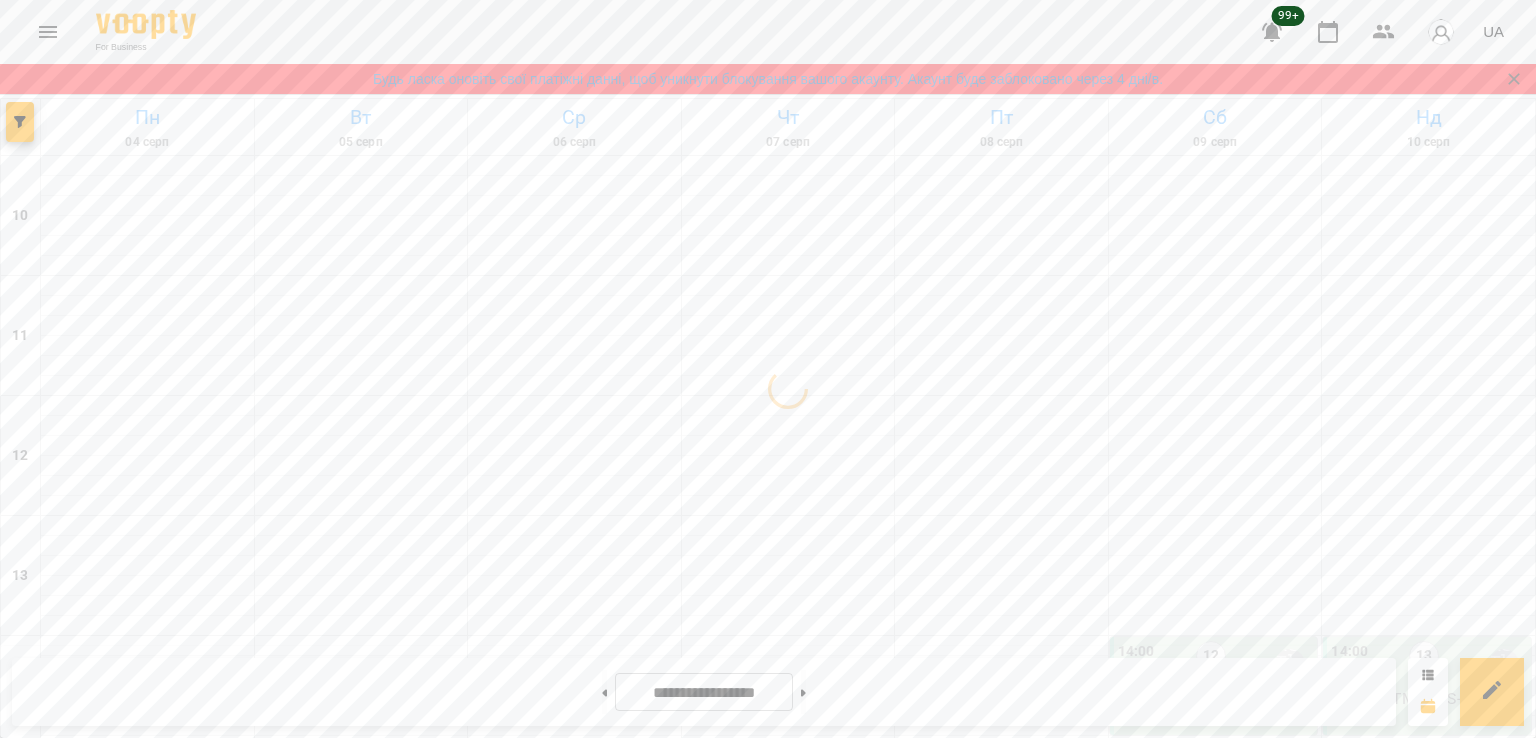 click on "[FIRST] HTML CSS  - [LAST]A33" at bounding box center (362, 1179) 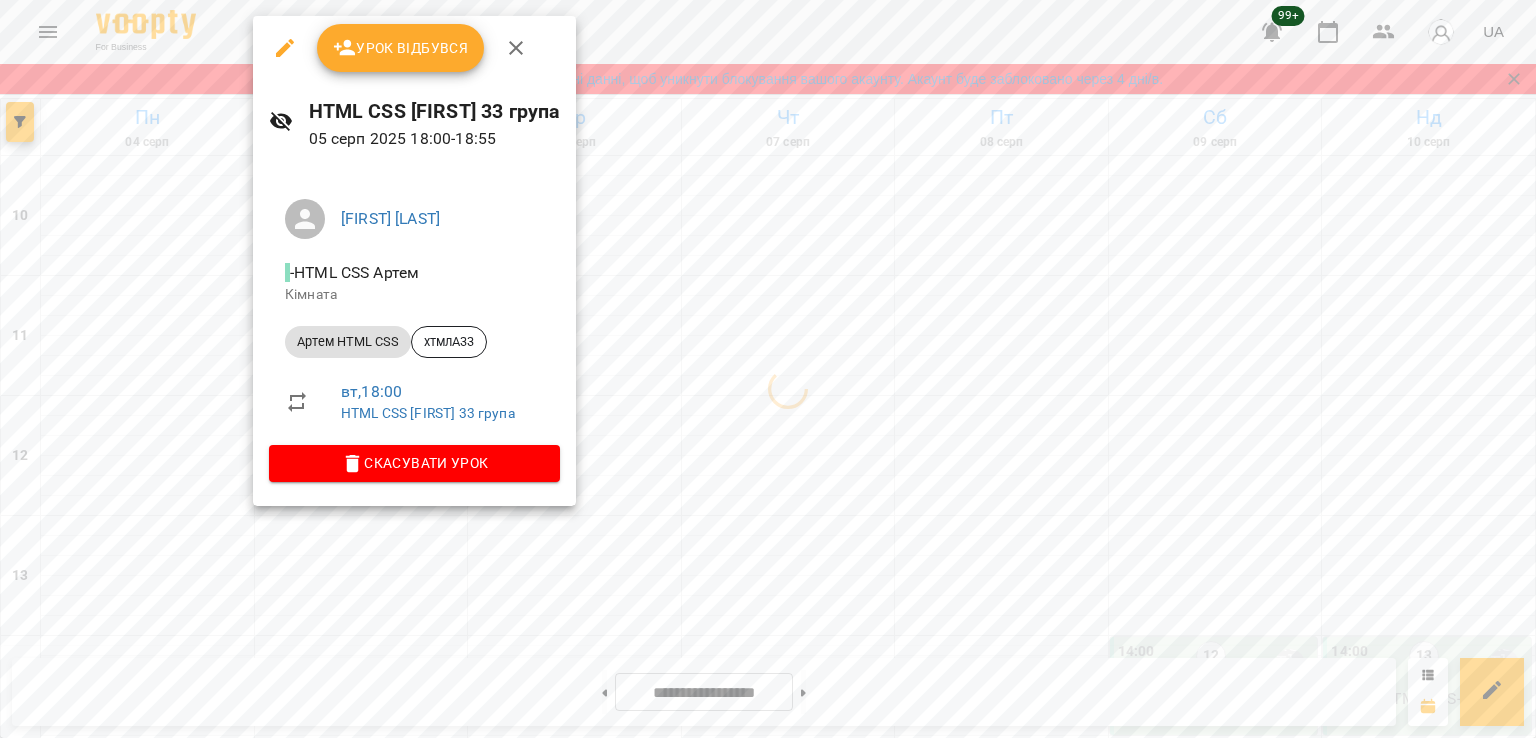 click at bounding box center (768, 369) 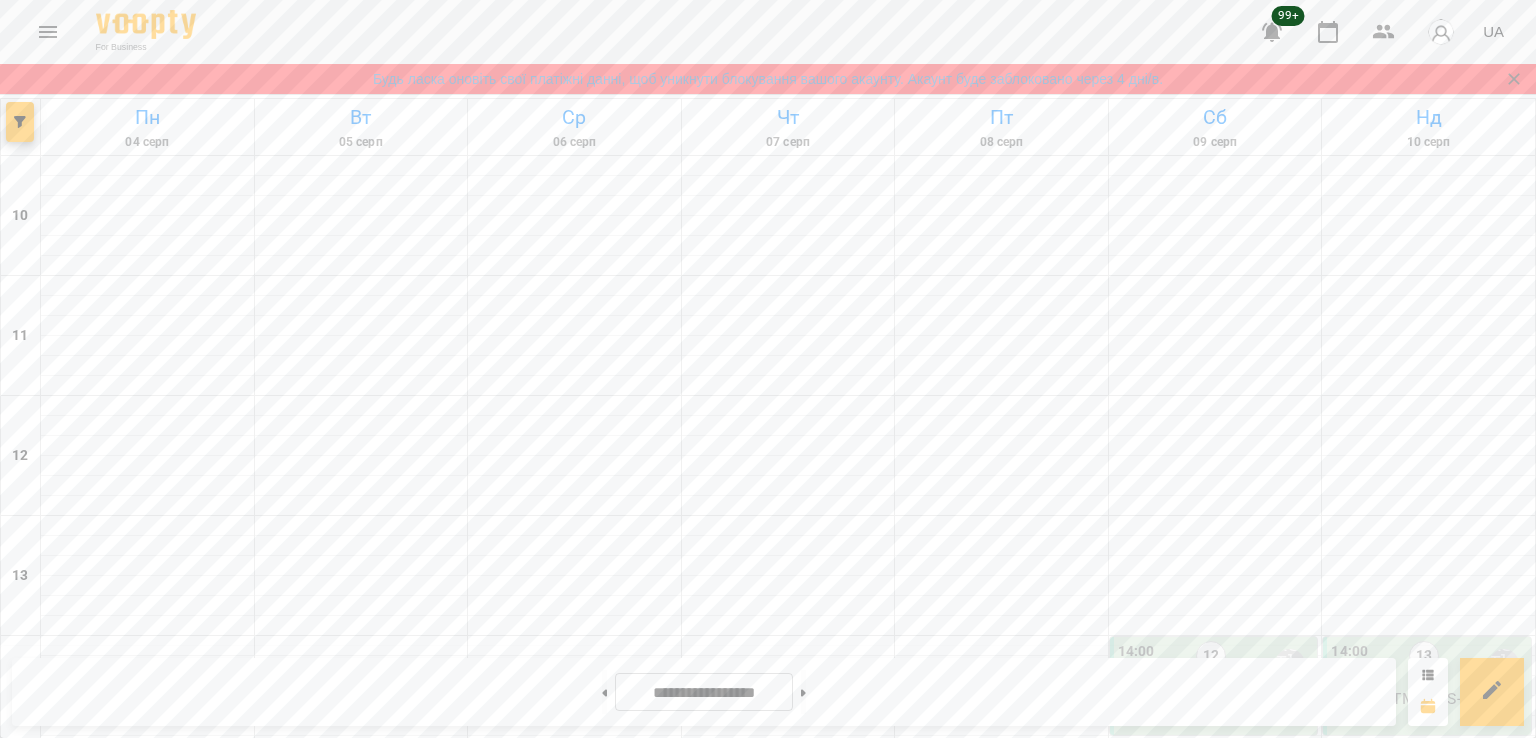 scroll, scrollTop: 400, scrollLeft: 0, axis: vertical 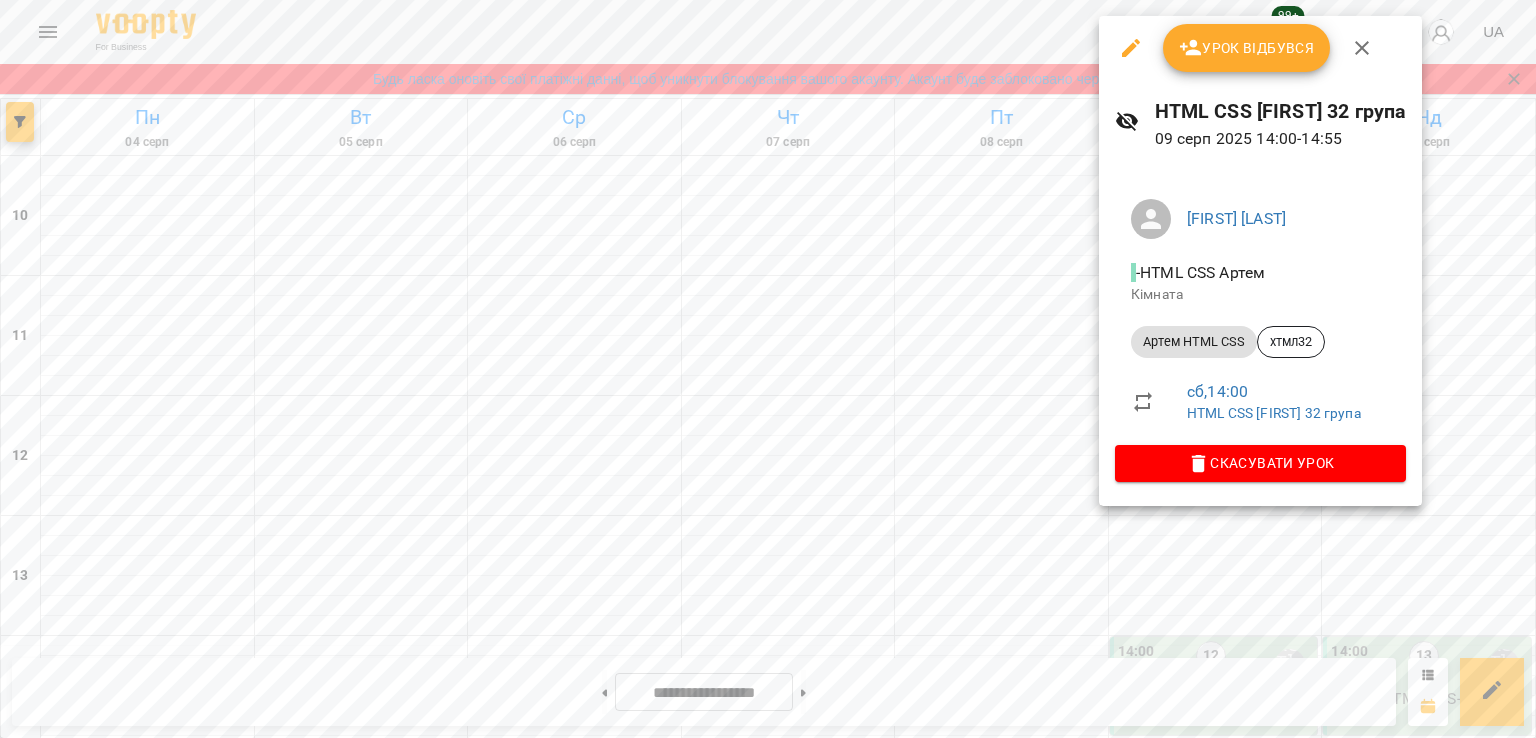 click at bounding box center [768, 369] 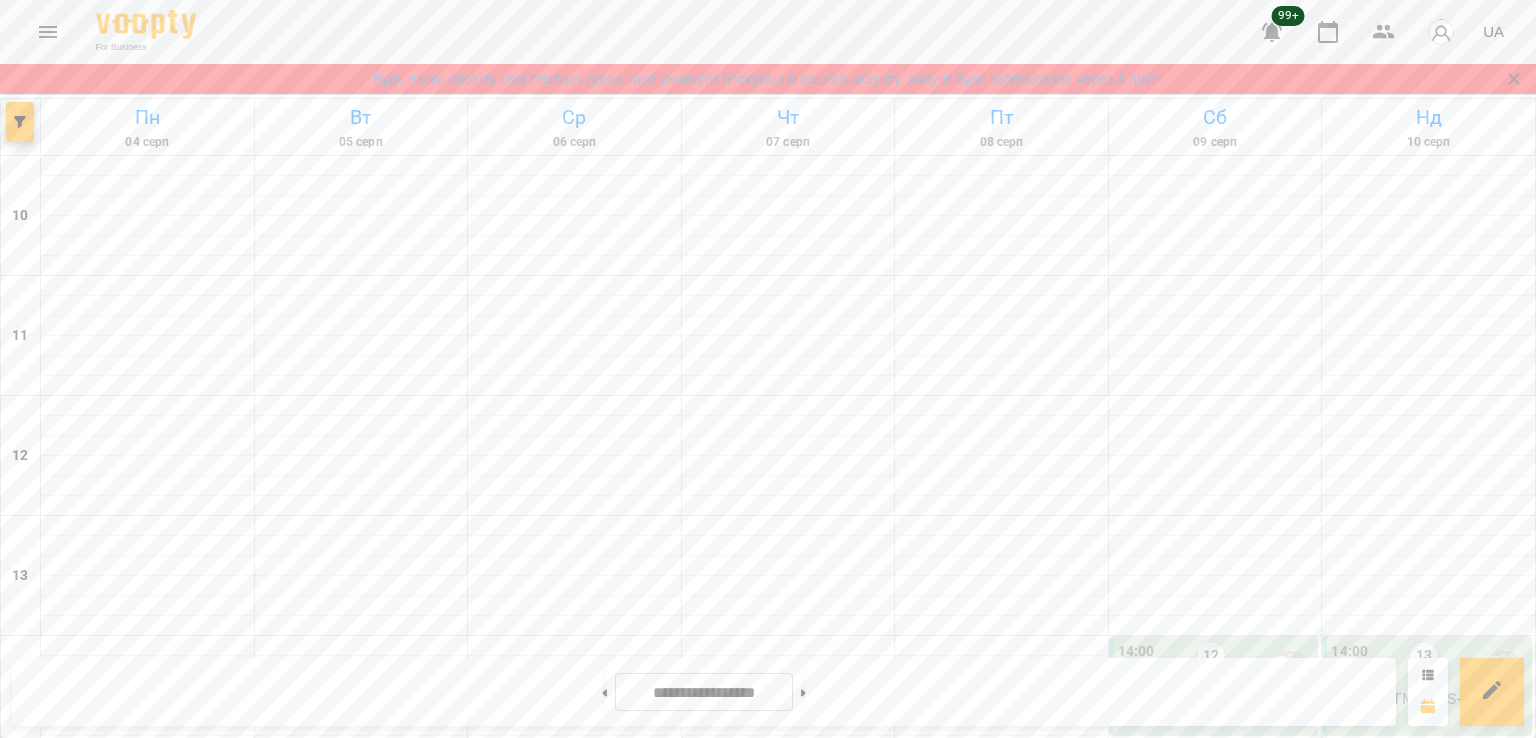 scroll, scrollTop: 1000, scrollLeft: 0, axis: vertical 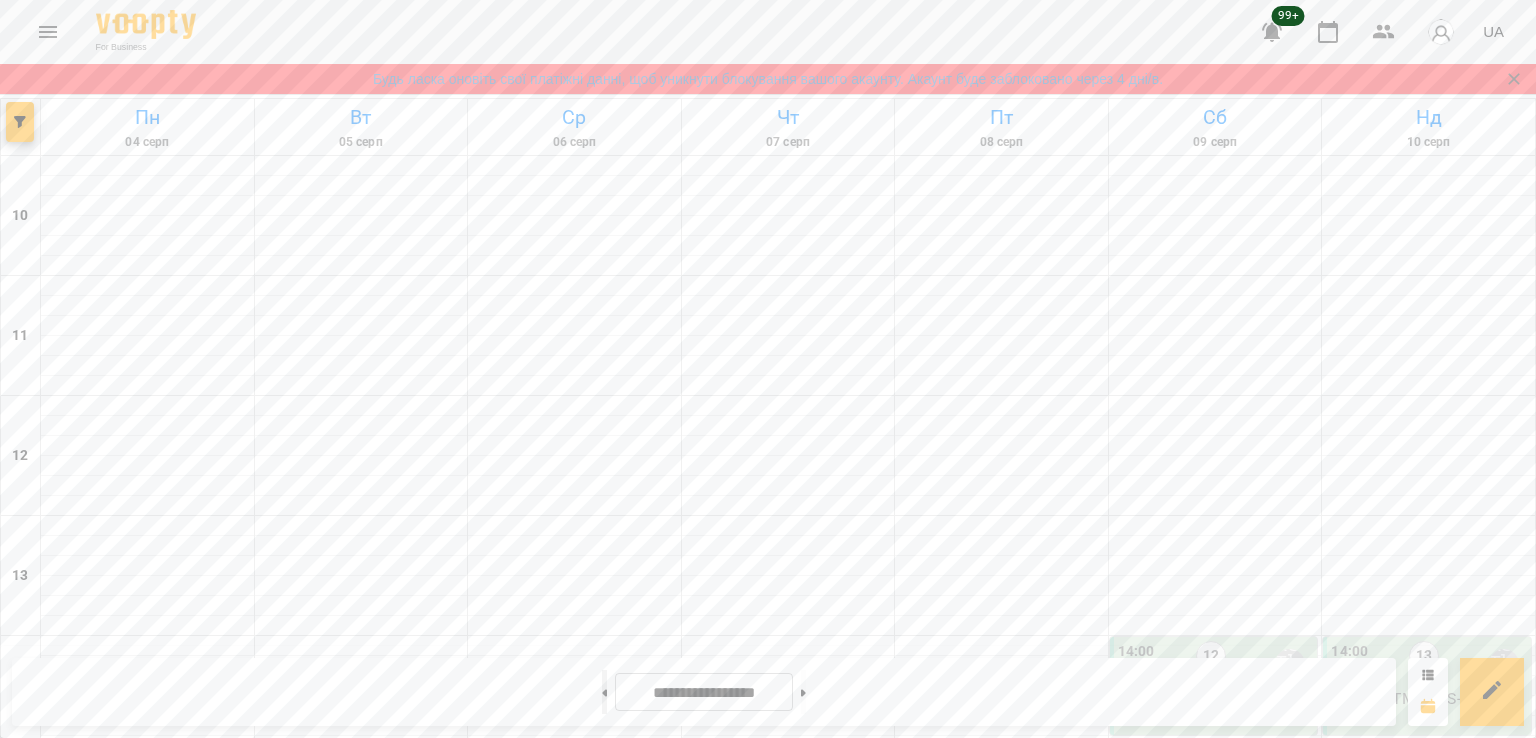click at bounding box center (604, 692) 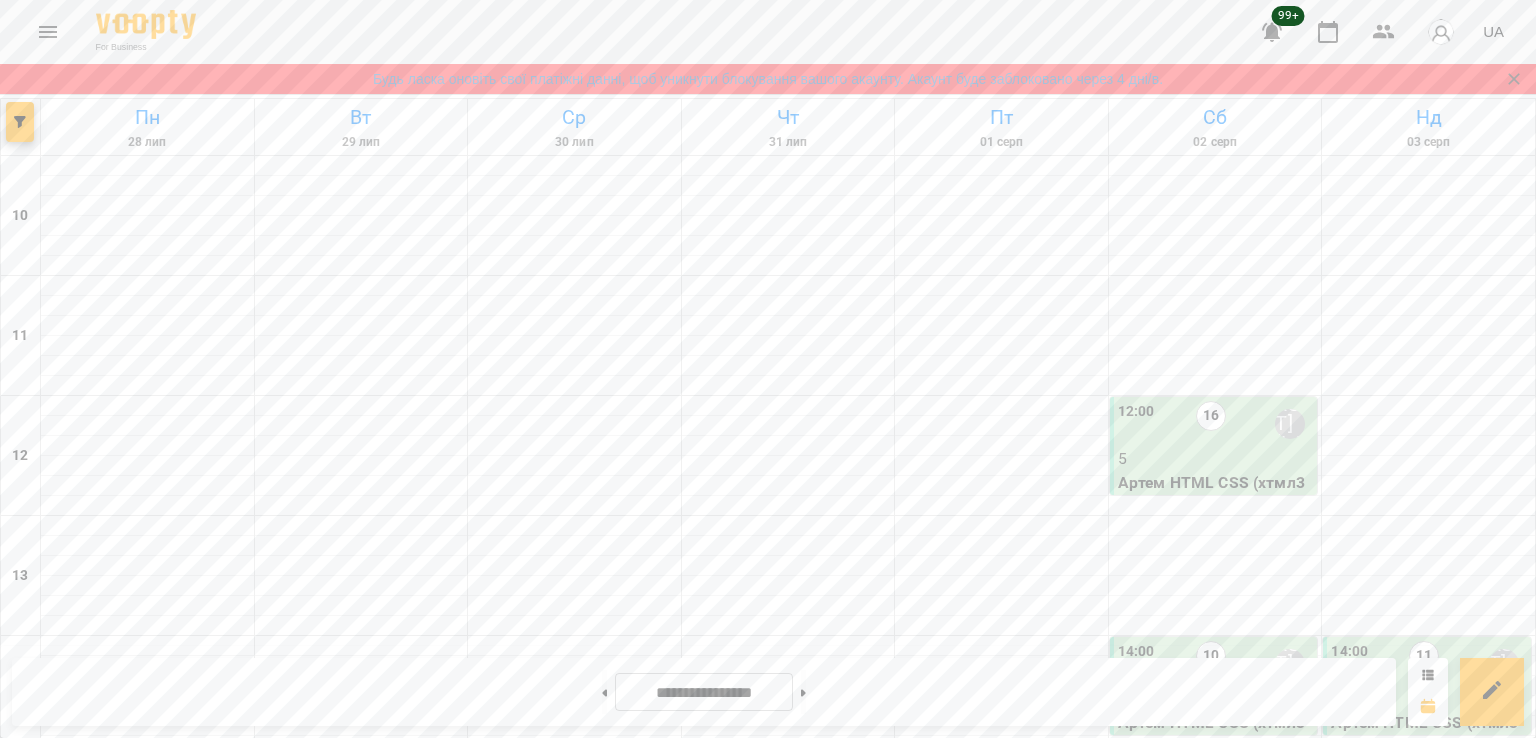 scroll, scrollTop: 300, scrollLeft: 0, axis: vertical 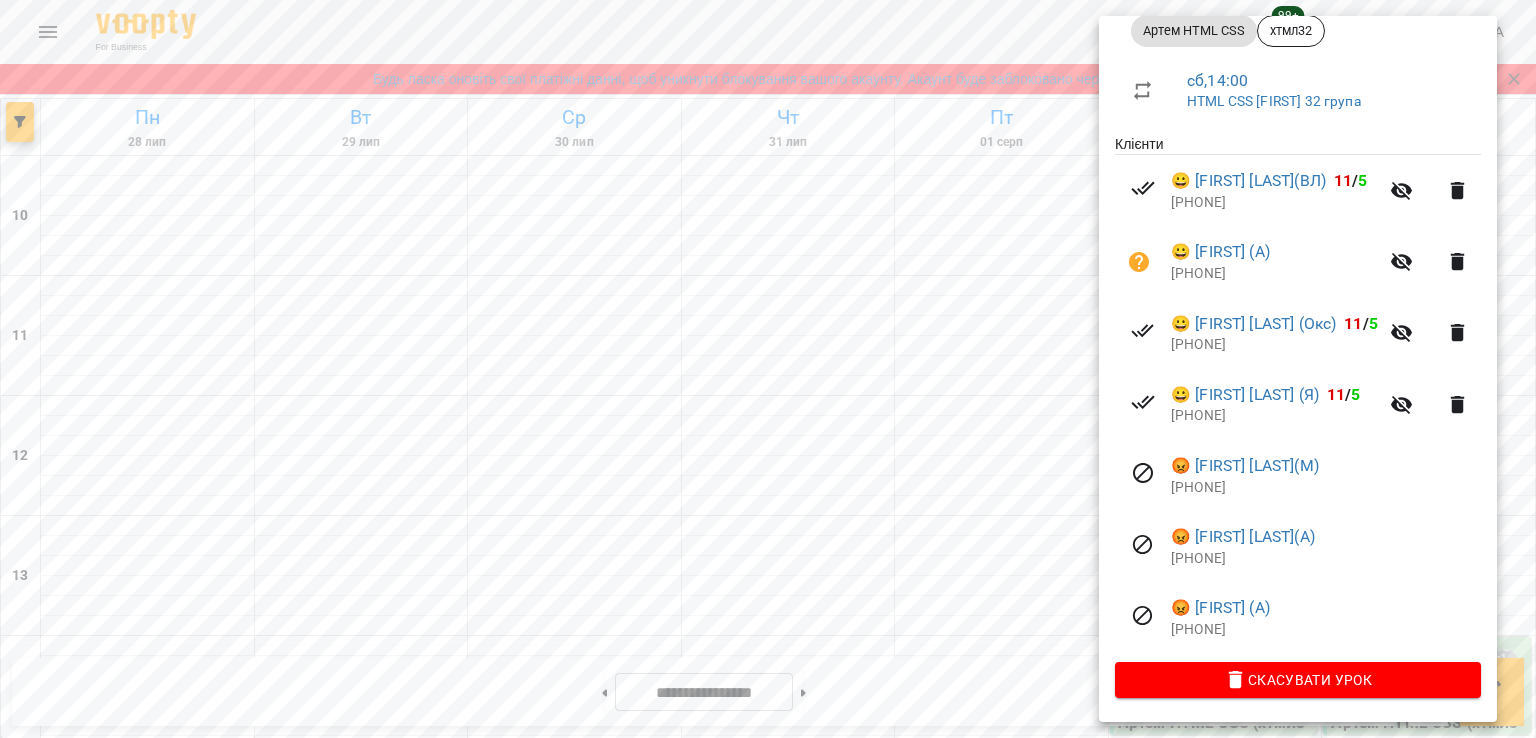 click at bounding box center [768, 369] 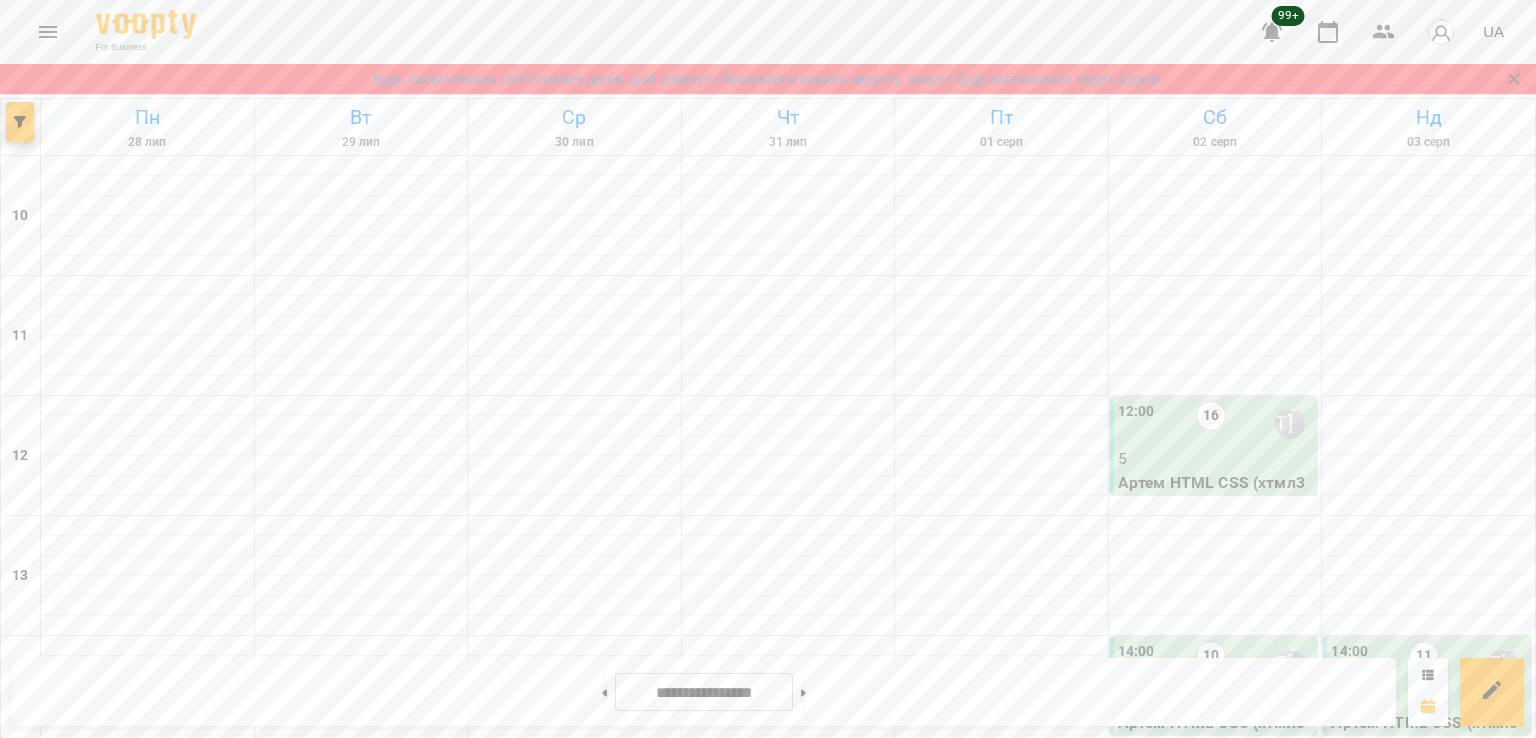 scroll, scrollTop: 900, scrollLeft: 0, axis: vertical 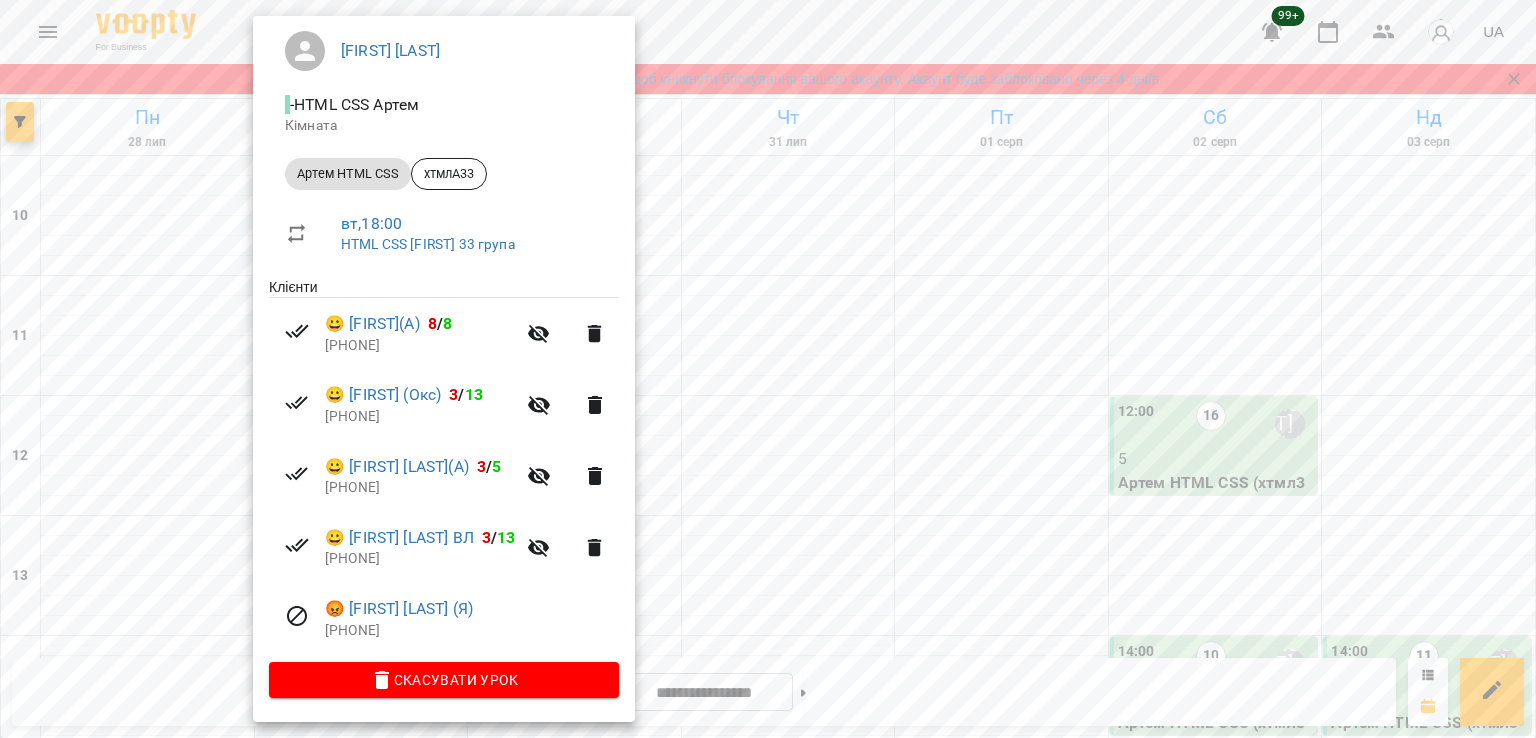 click at bounding box center [768, 369] 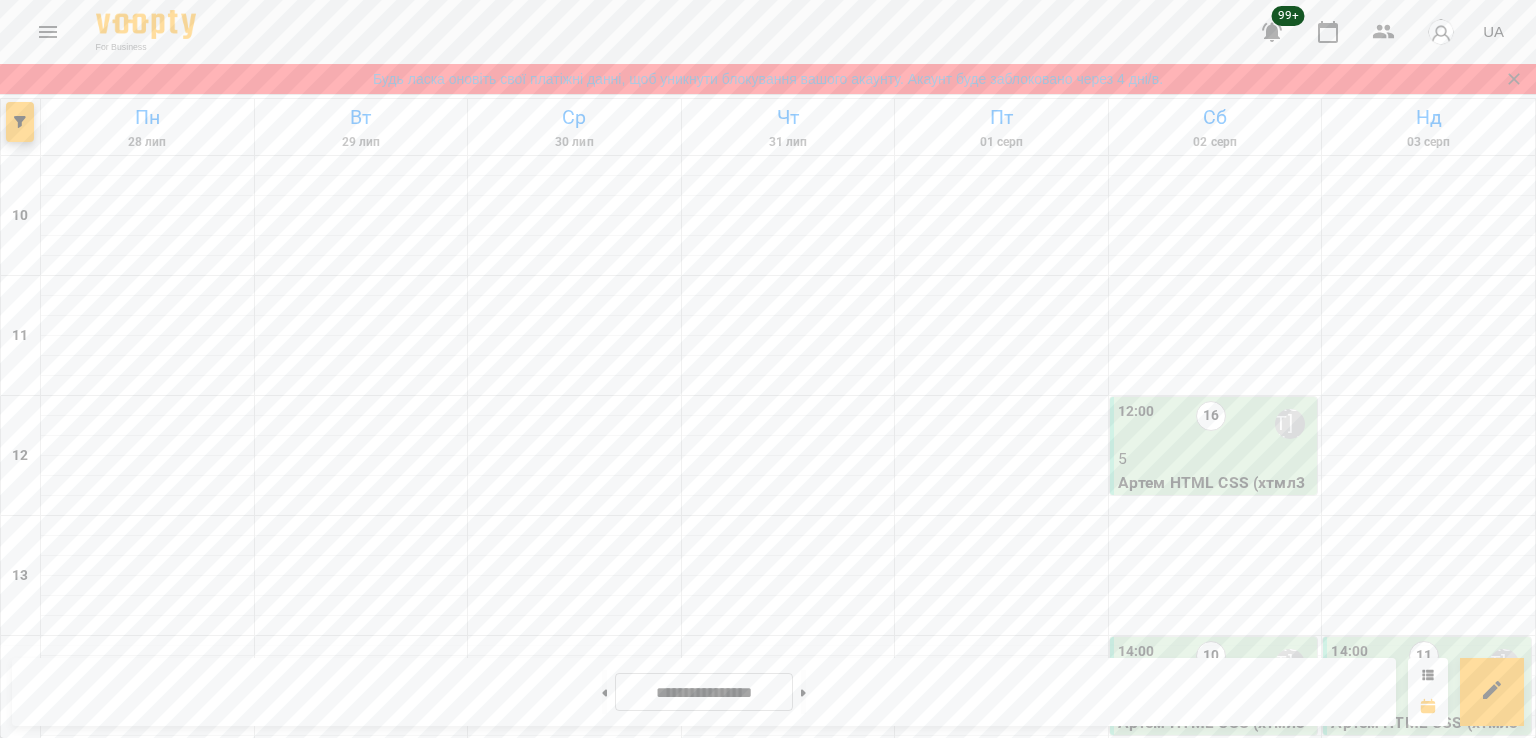 scroll, scrollTop: 568, scrollLeft: 0, axis: vertical 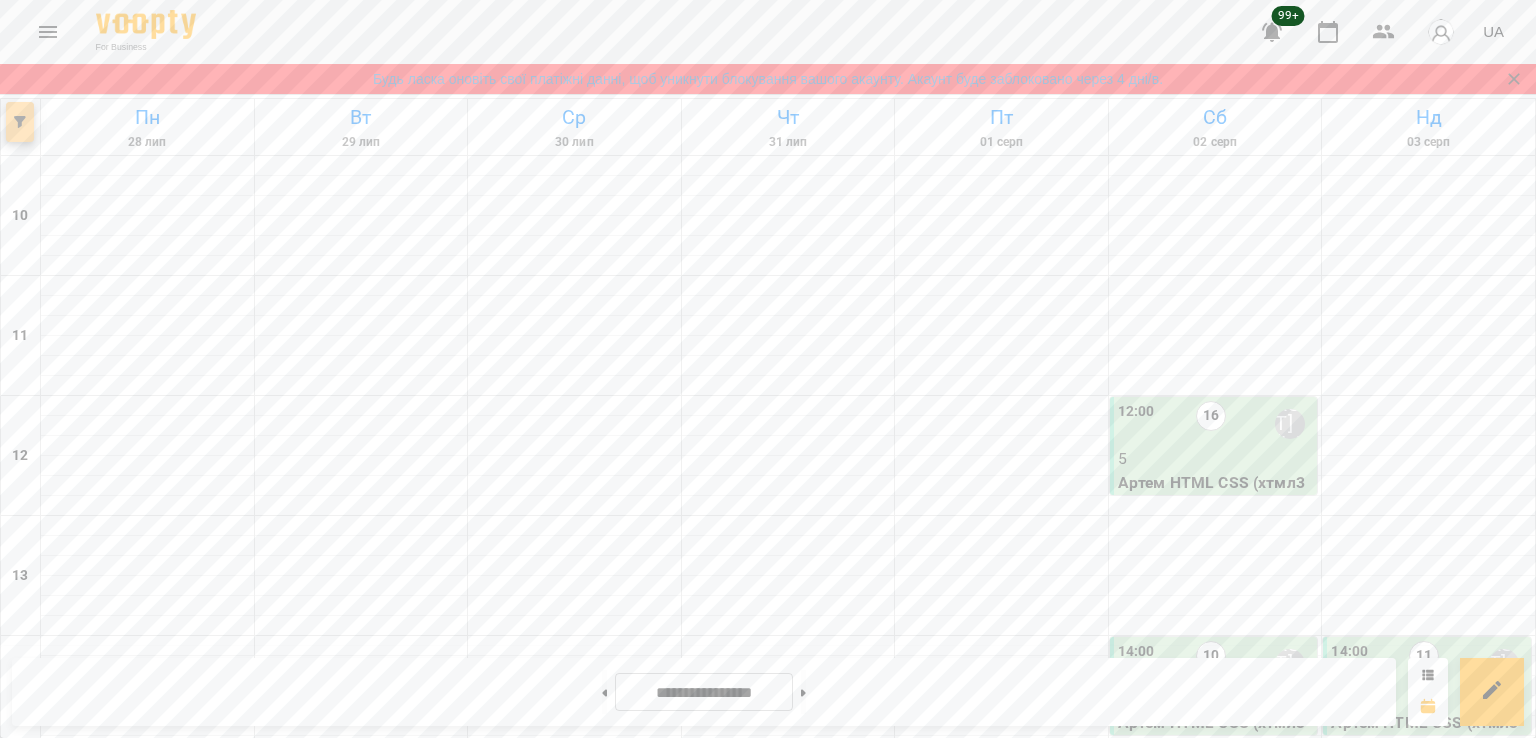 click 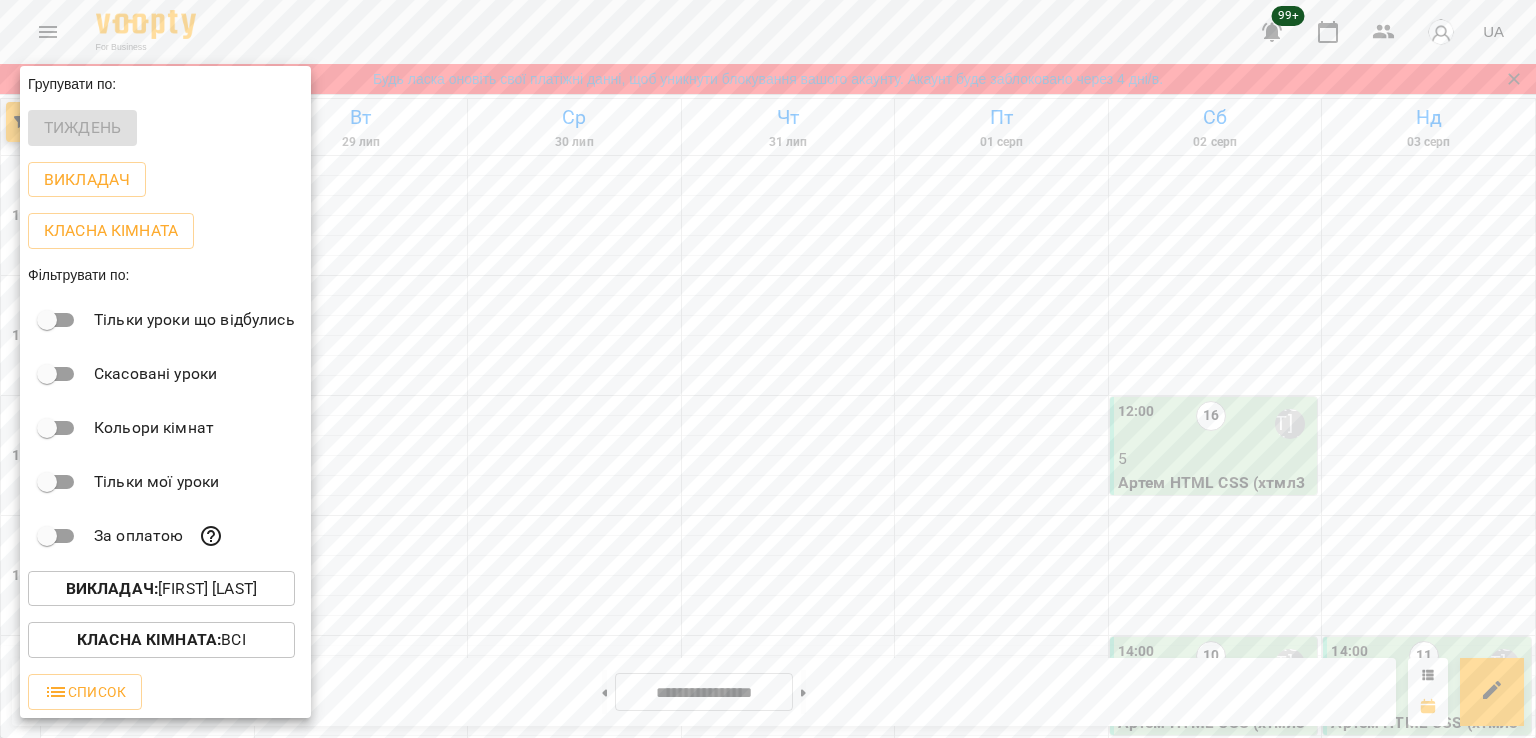 click on "Викладач :  [FIRST] [LAST]" at bounding box center [161, 589] 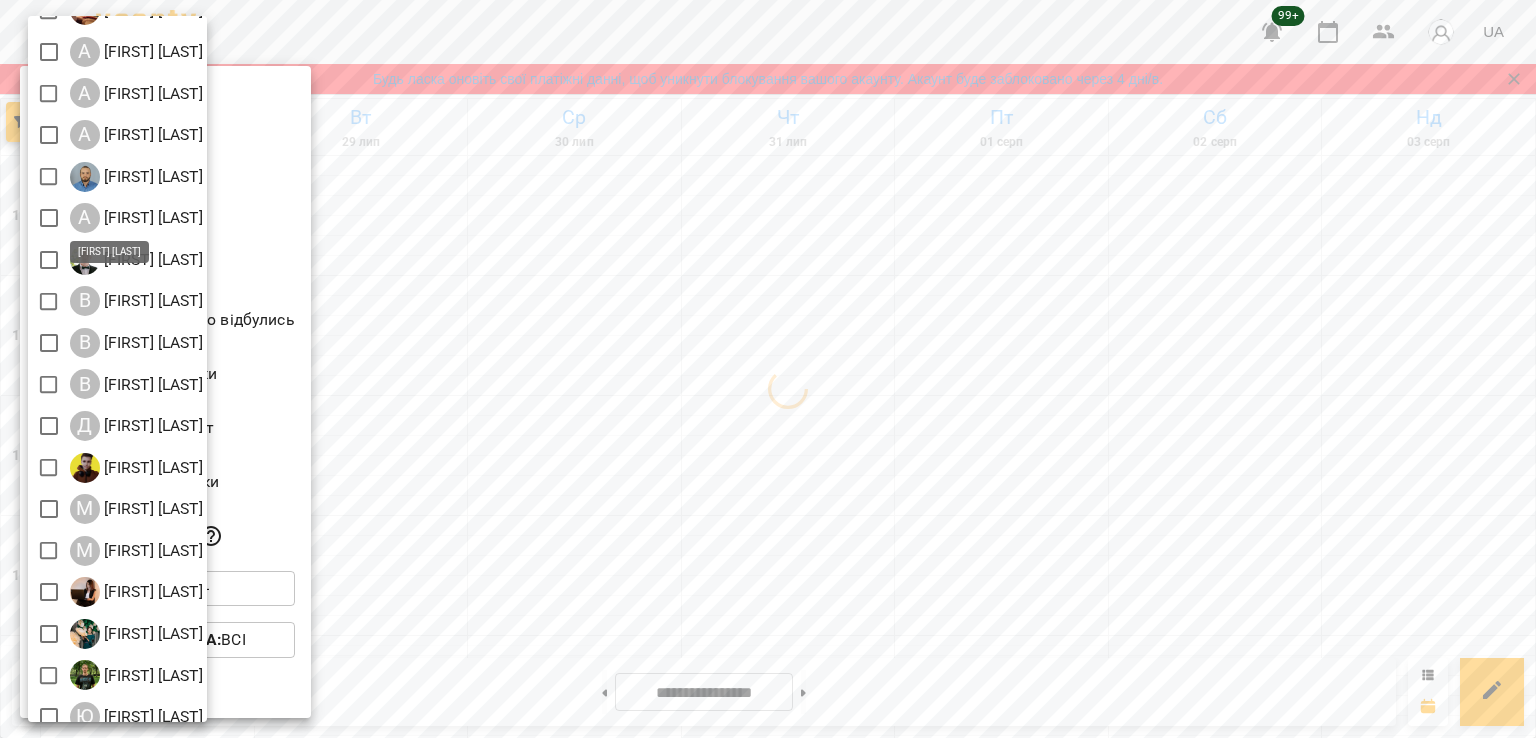 scroll, scrollTop: 129, scrollLeft: 0, axis: vertical 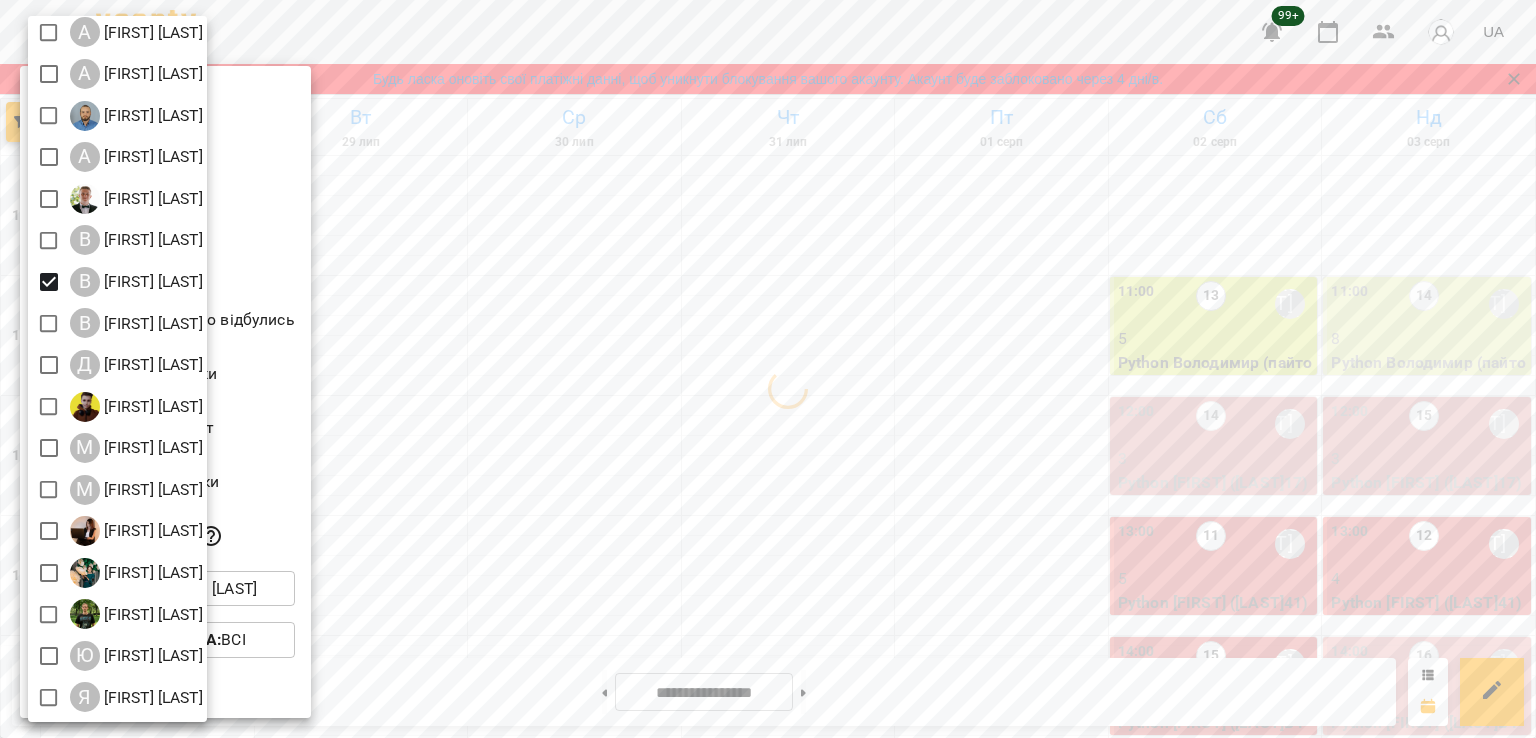 click at bounding box center (768, 369) 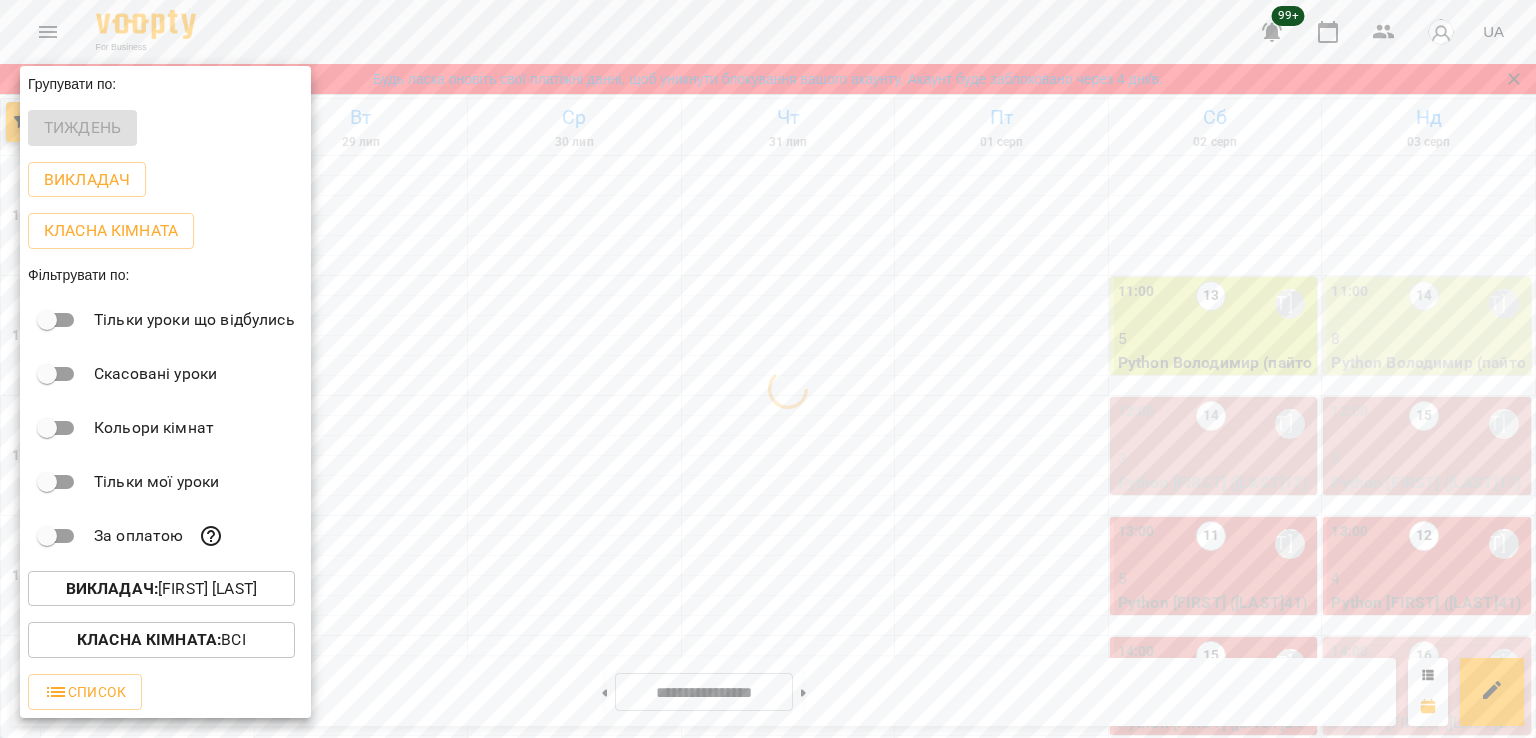 click at bounding box center (768, 369) 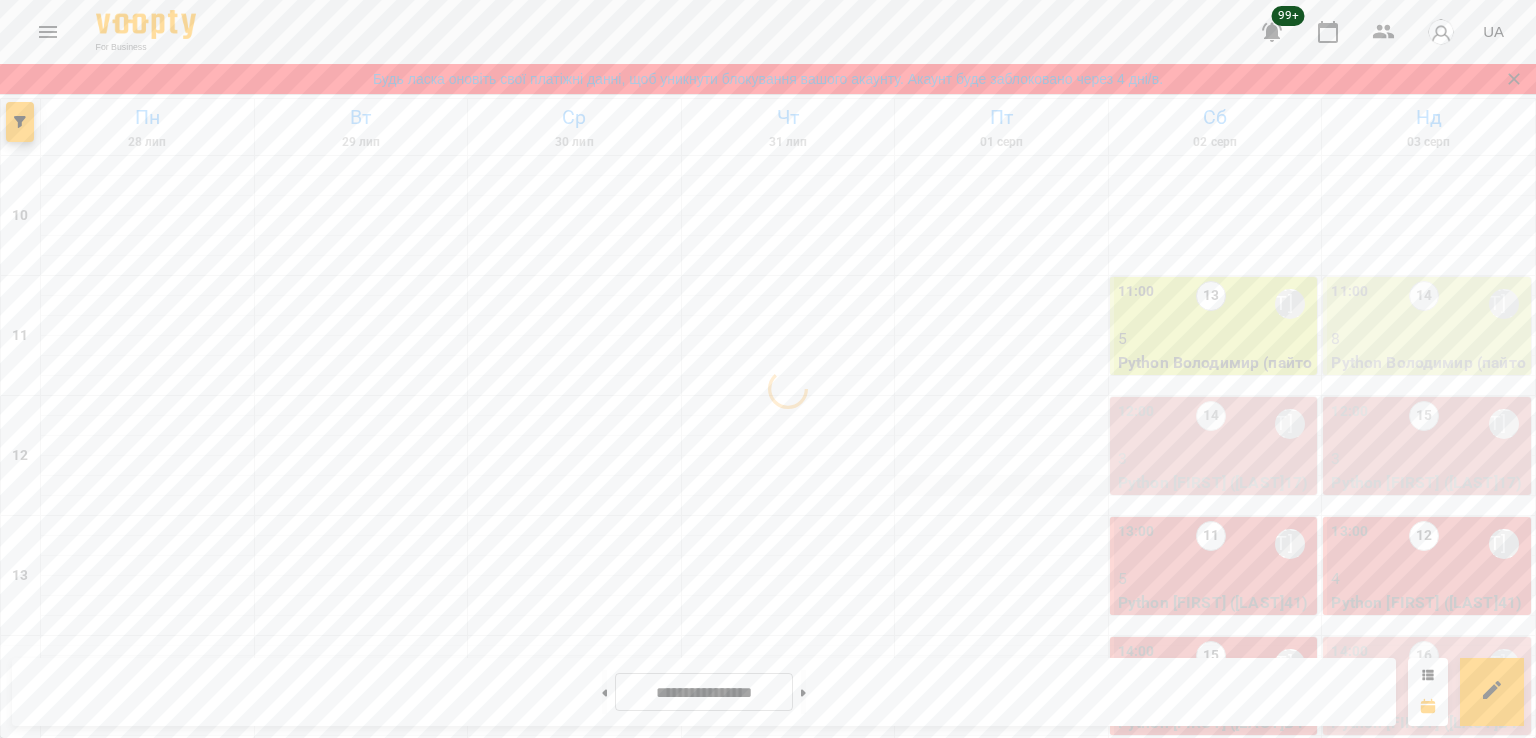 scroll, scrollTop: 300, scrollLeft: 0, axis: vertical 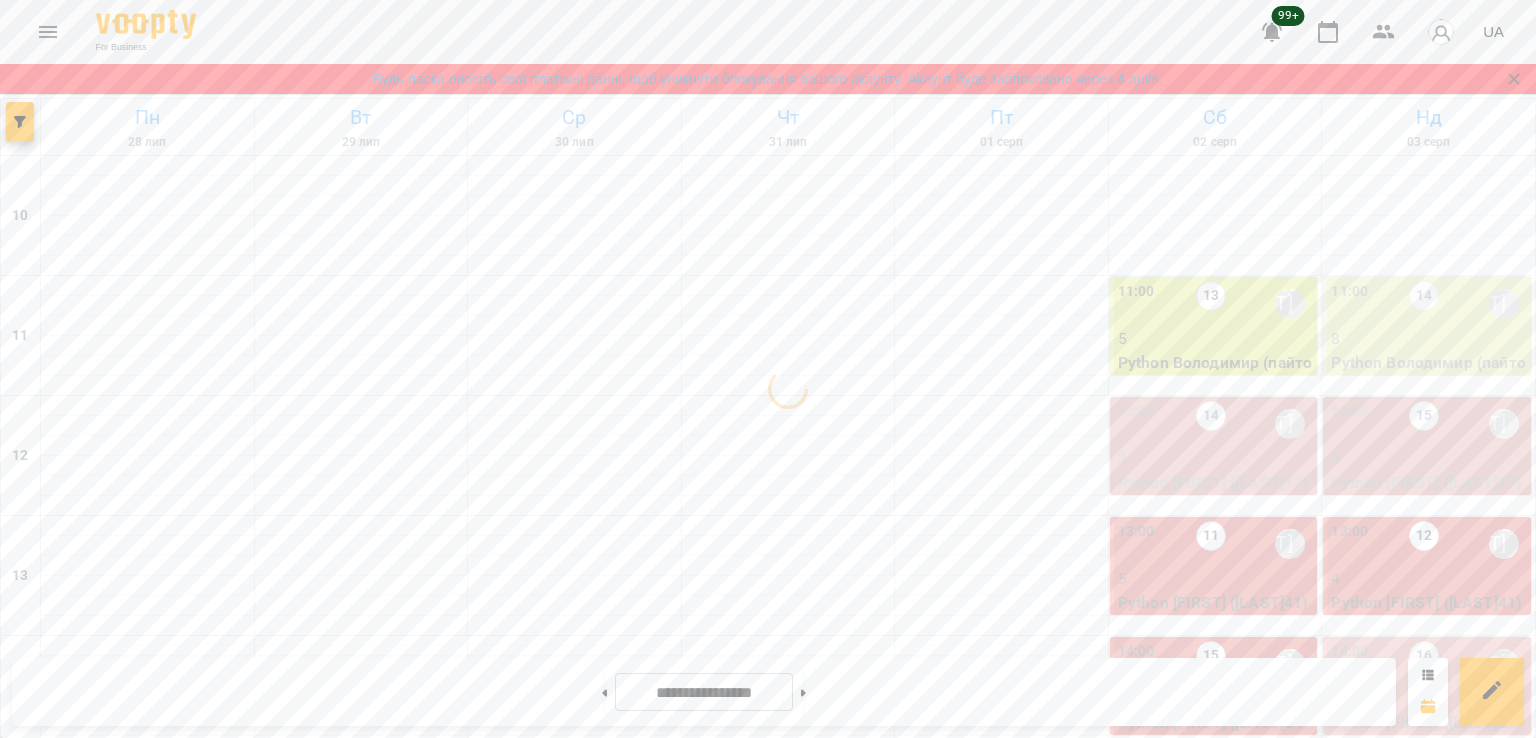click on "14:00" at bounding box center [1136, 664] 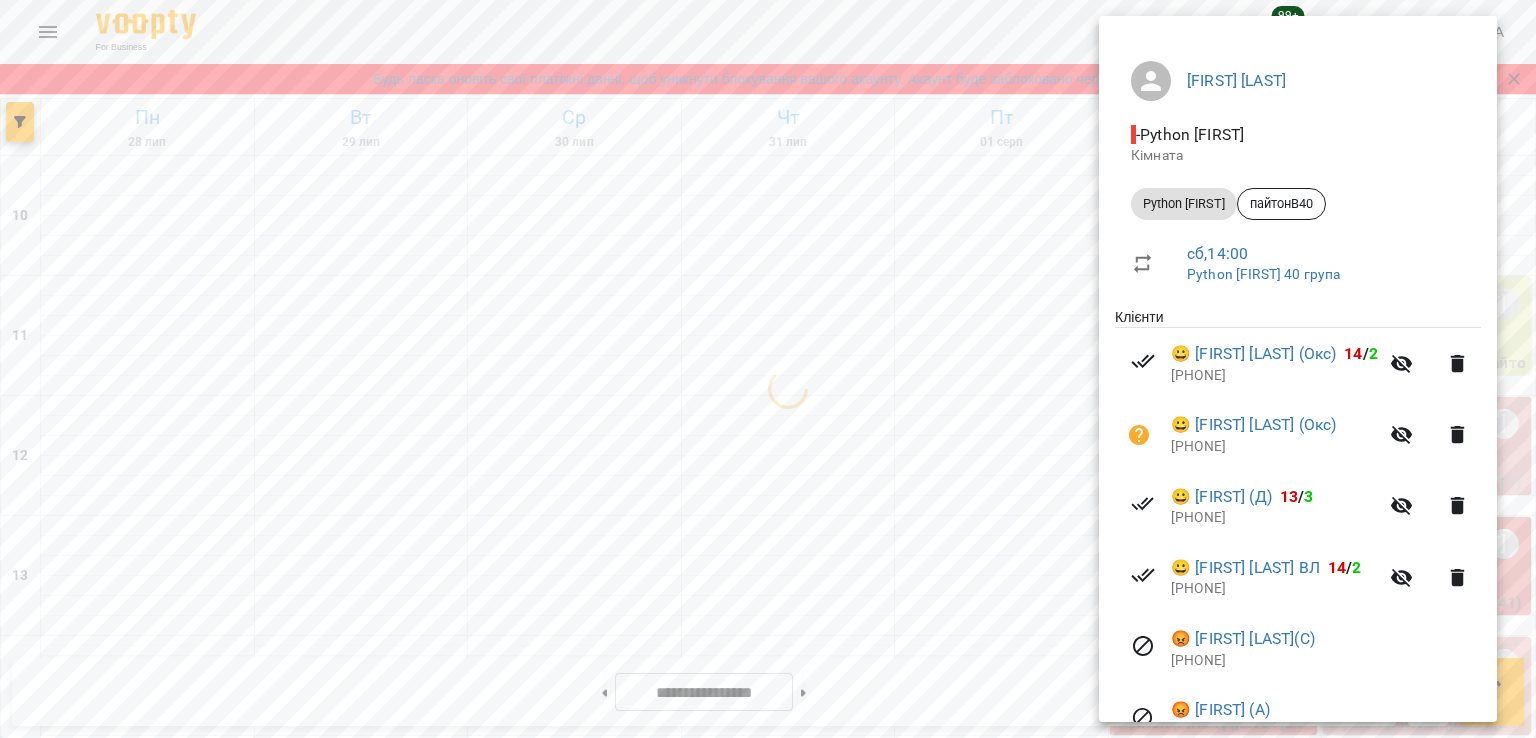 scroll, scrollTop: 242, scrollLeft: 0, axis: vertical 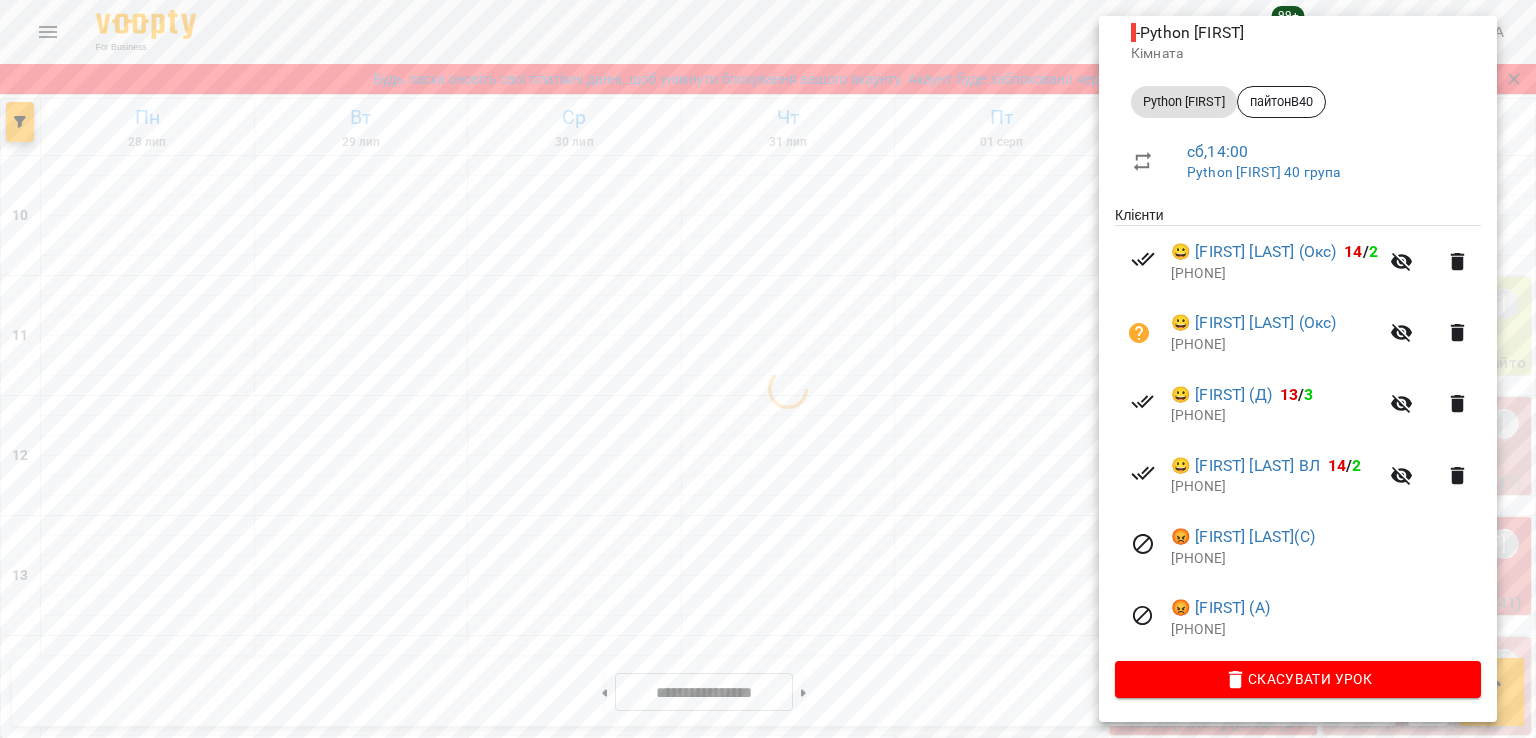 click at bounding box center (768, 369) 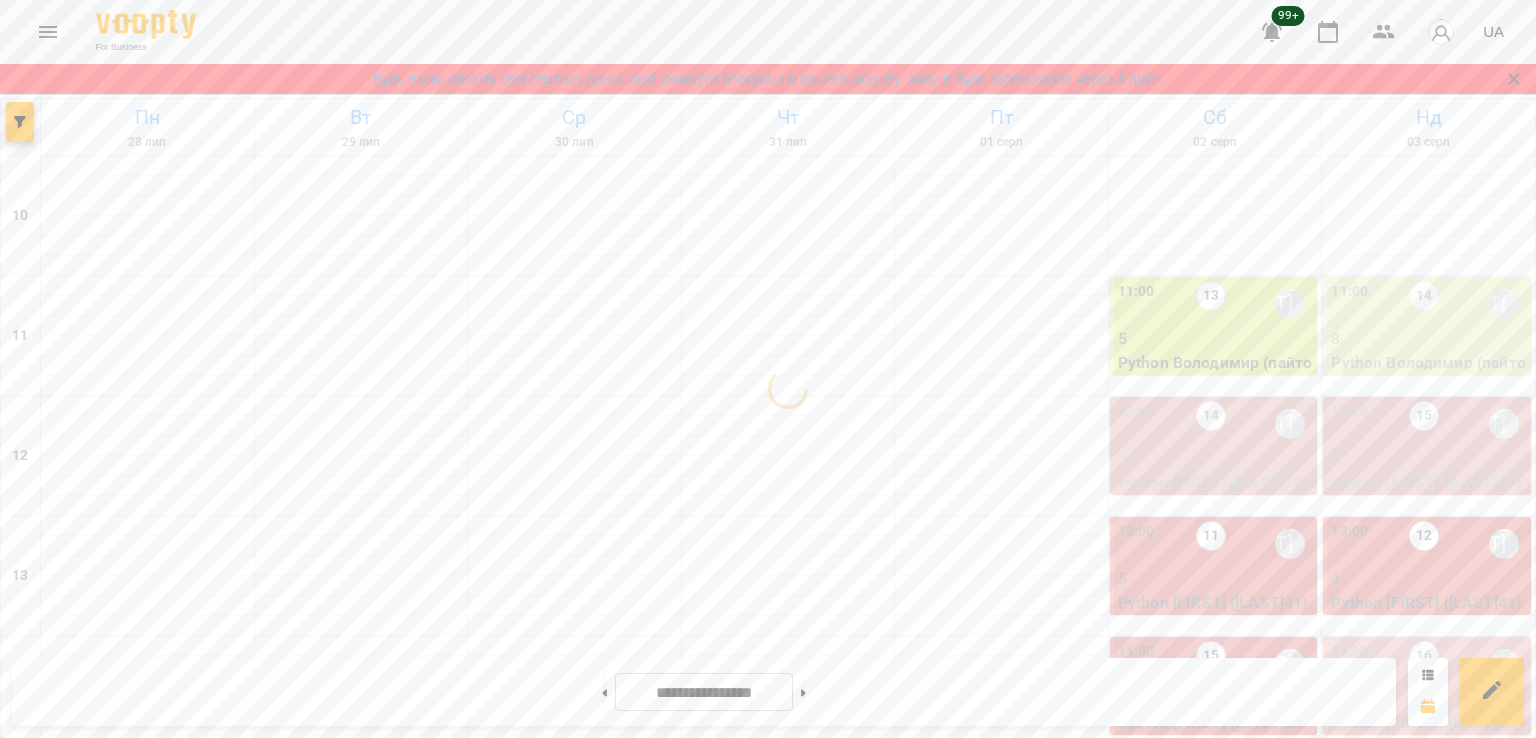 click on "14:00 16 [FIRST] [LAST]" at bounding box center [1429, 664] 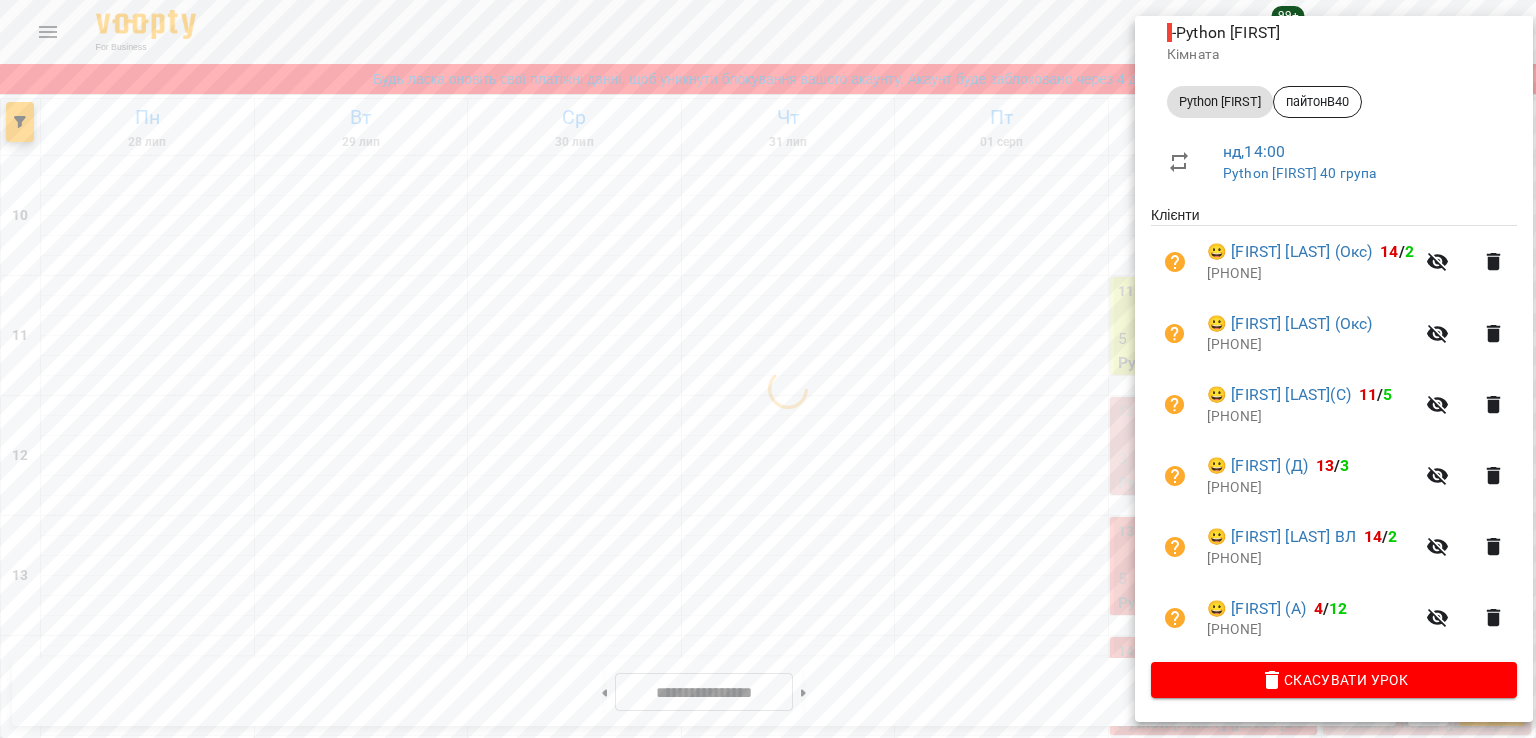 scroll, scrollTop: 313, scrollLeft: 0, axis: vertical 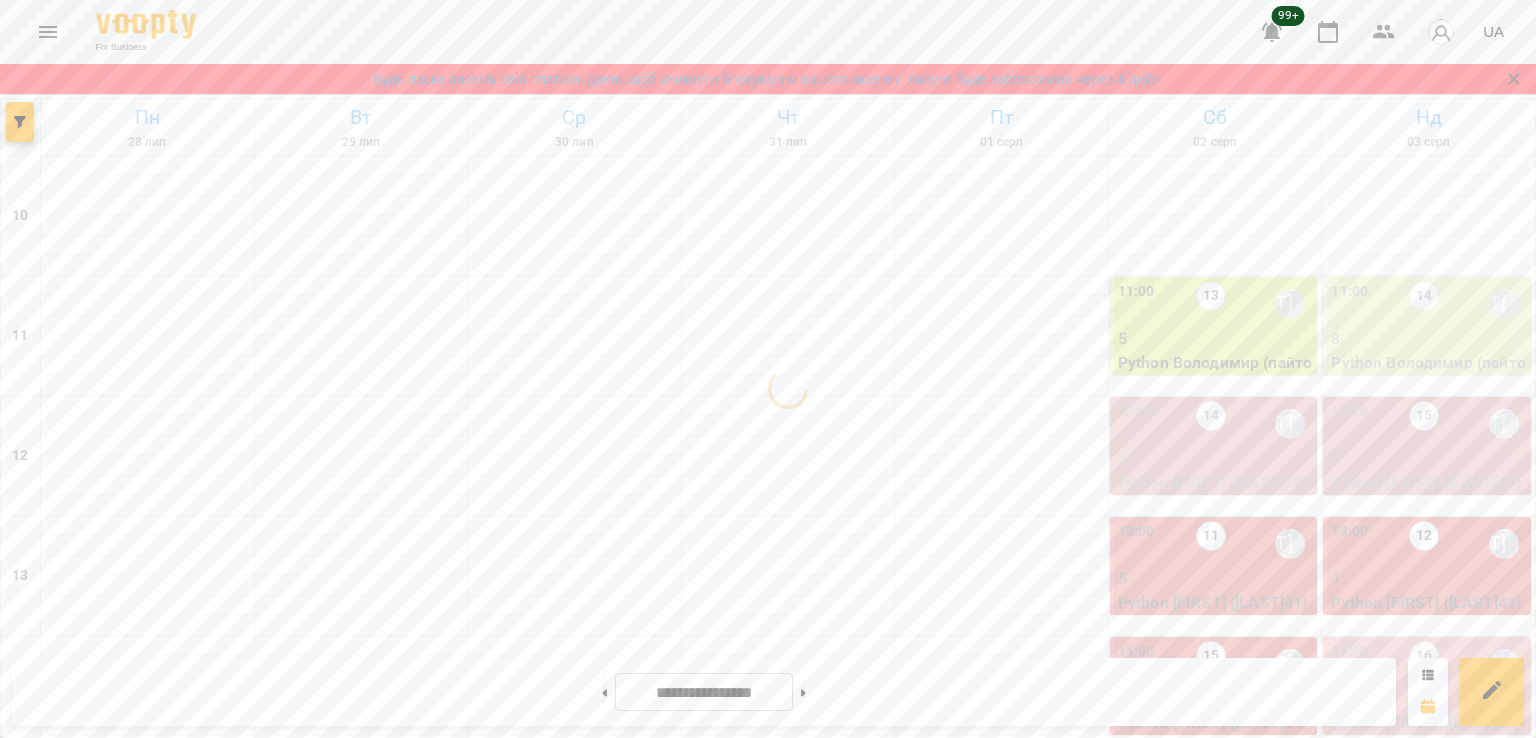 click on "14:00 15 [FIRST] [LAST]" at bounding box center (1216, 664) 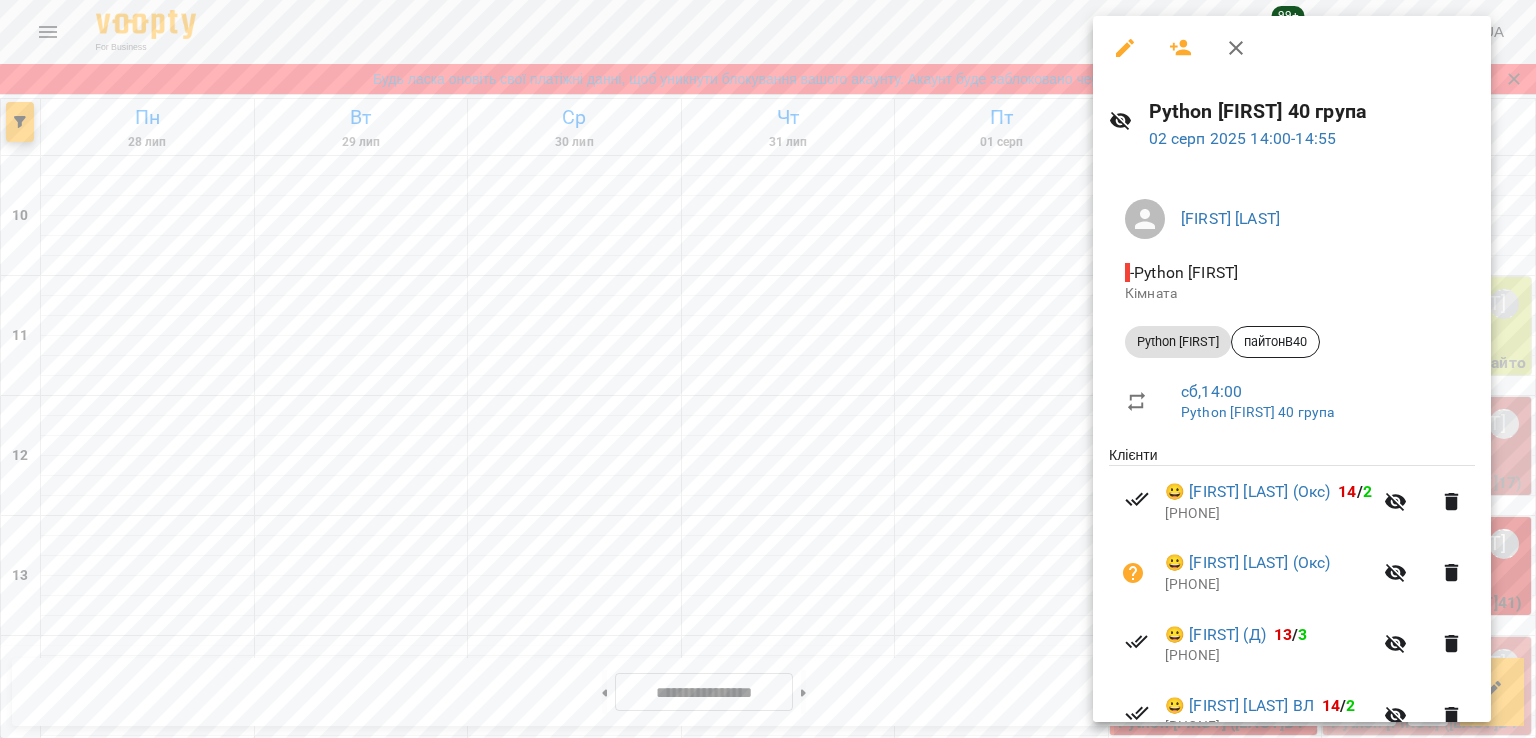 scroll, scrollTop: 242, scrollLeft: 0, axis: vertical 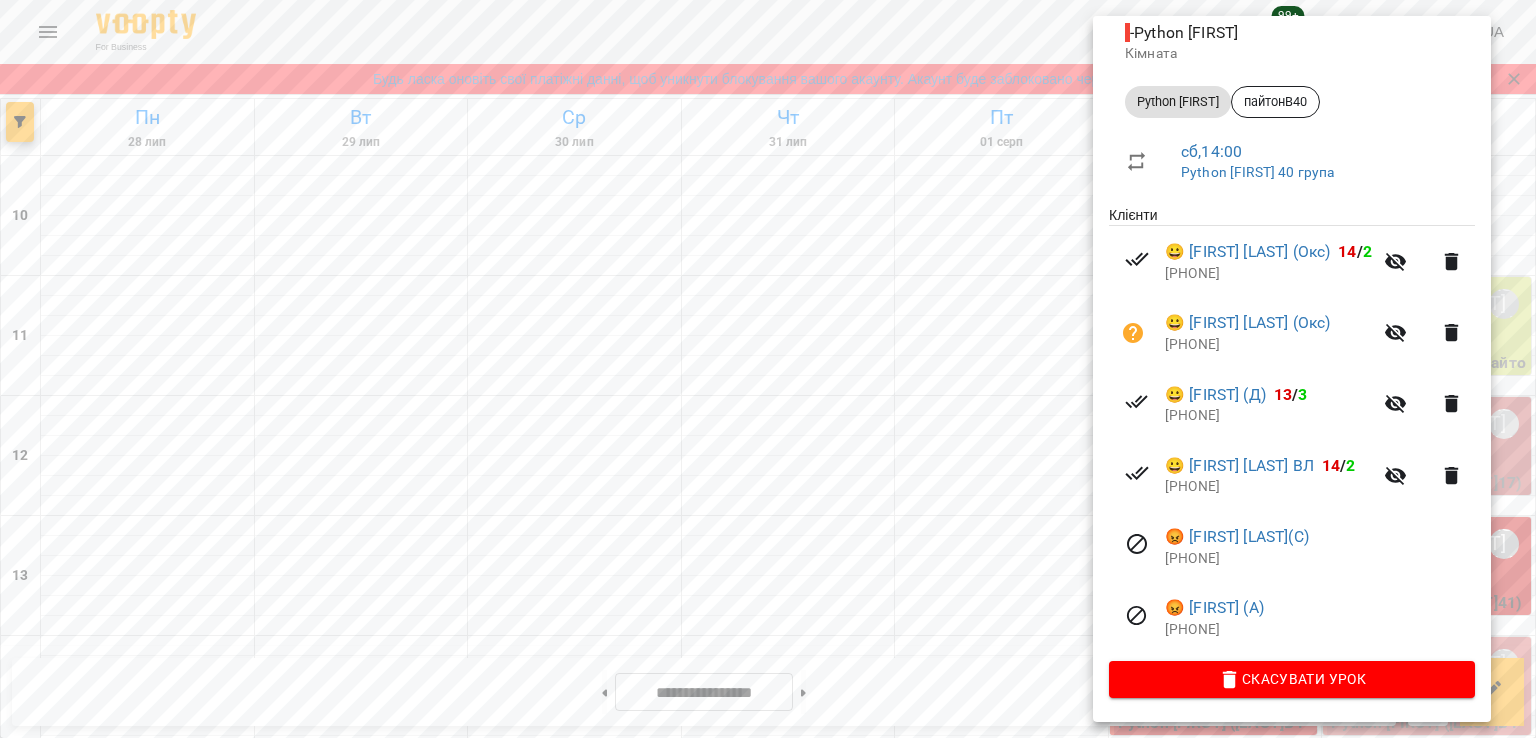 click at bounding box center (768, 369) 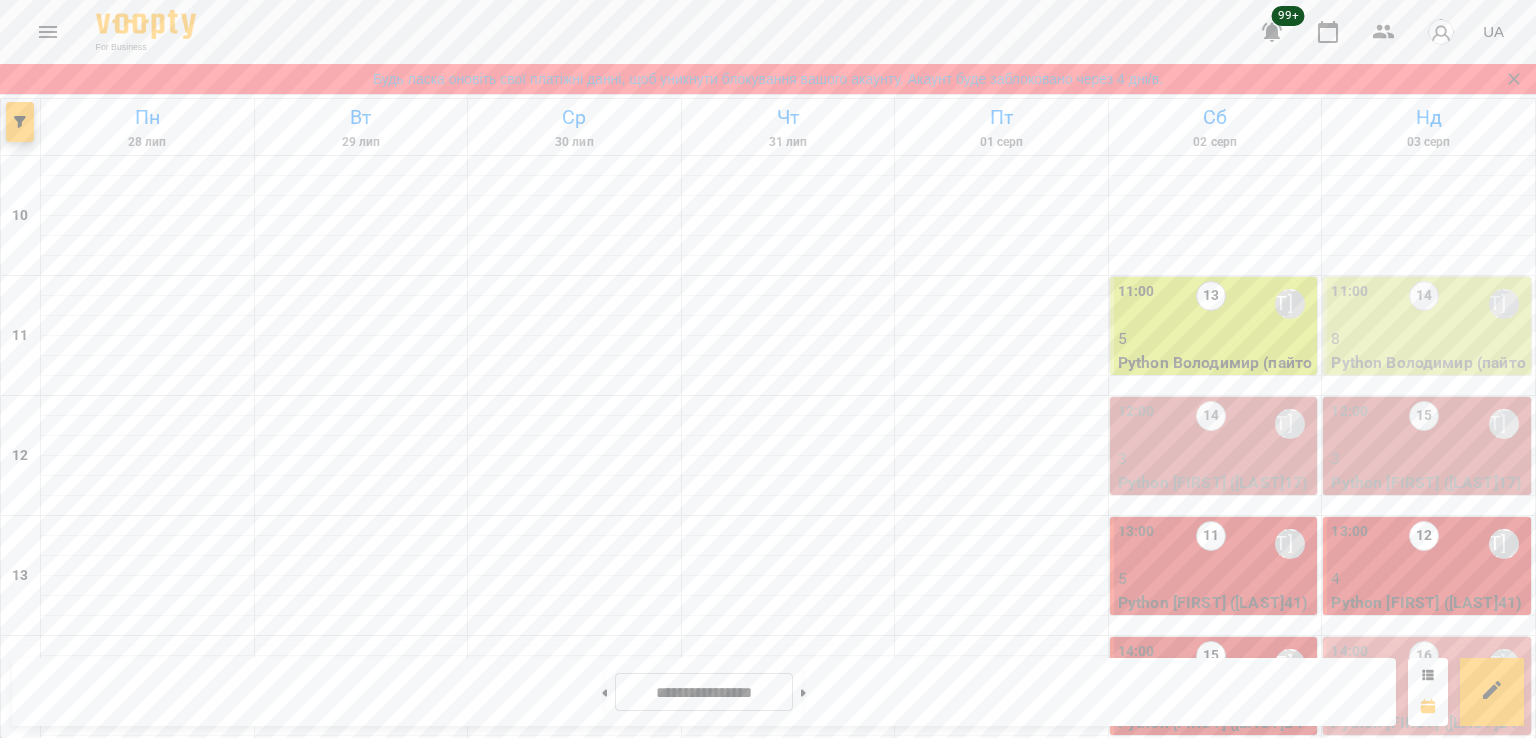 click on "4" at bounding box center (1216, 699) 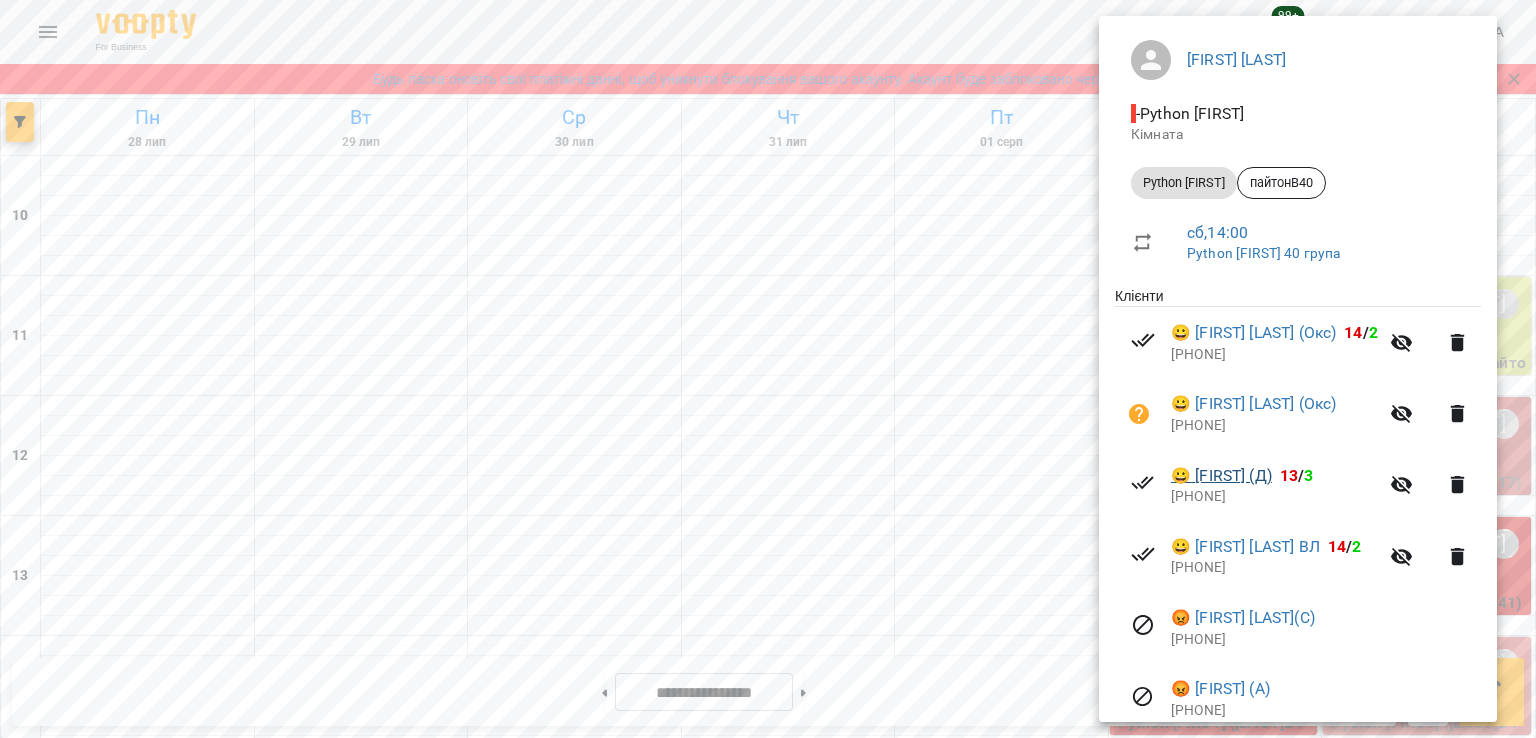 scroll, scrollTop: 242, scrollLeft: 0, axis: vertical 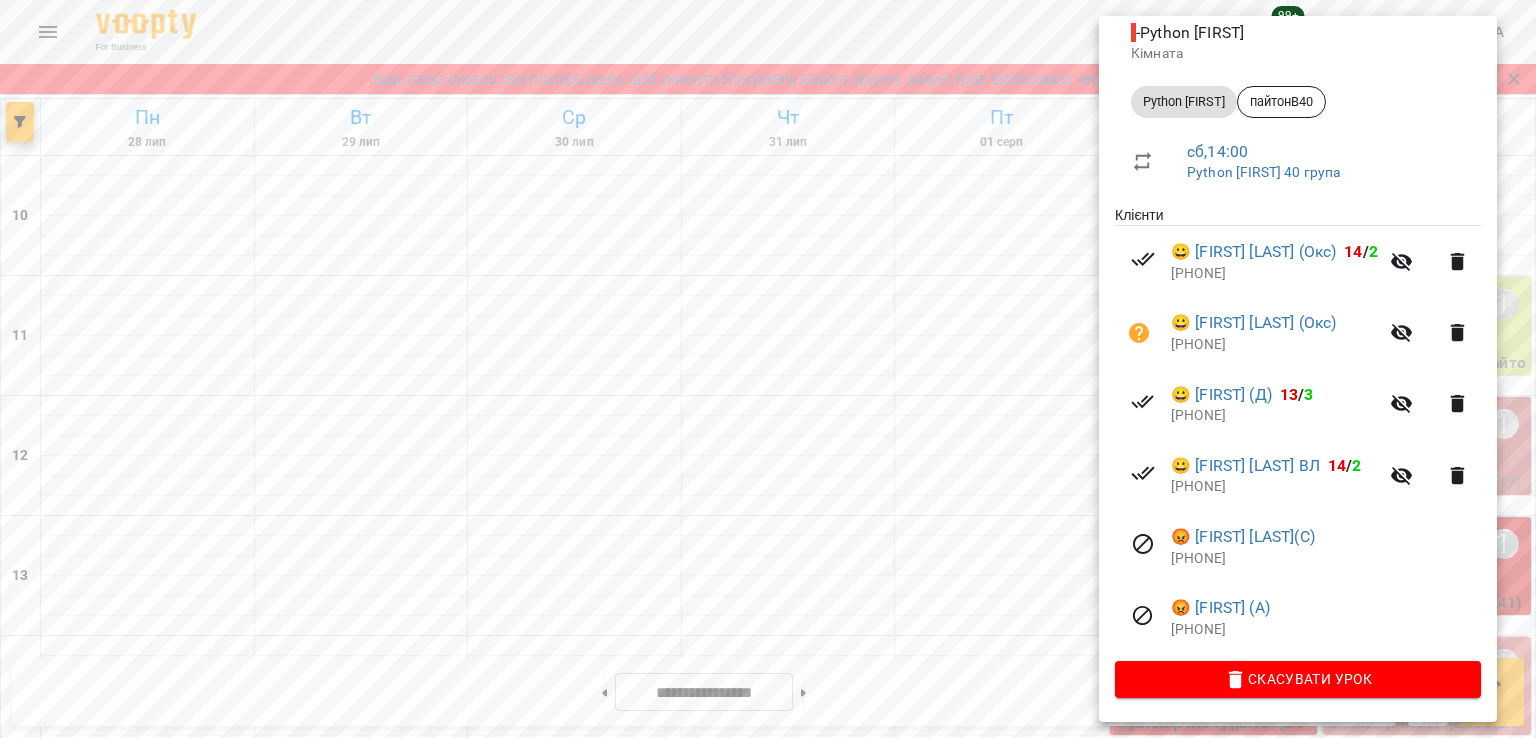 click at bounding box center [768, 369] 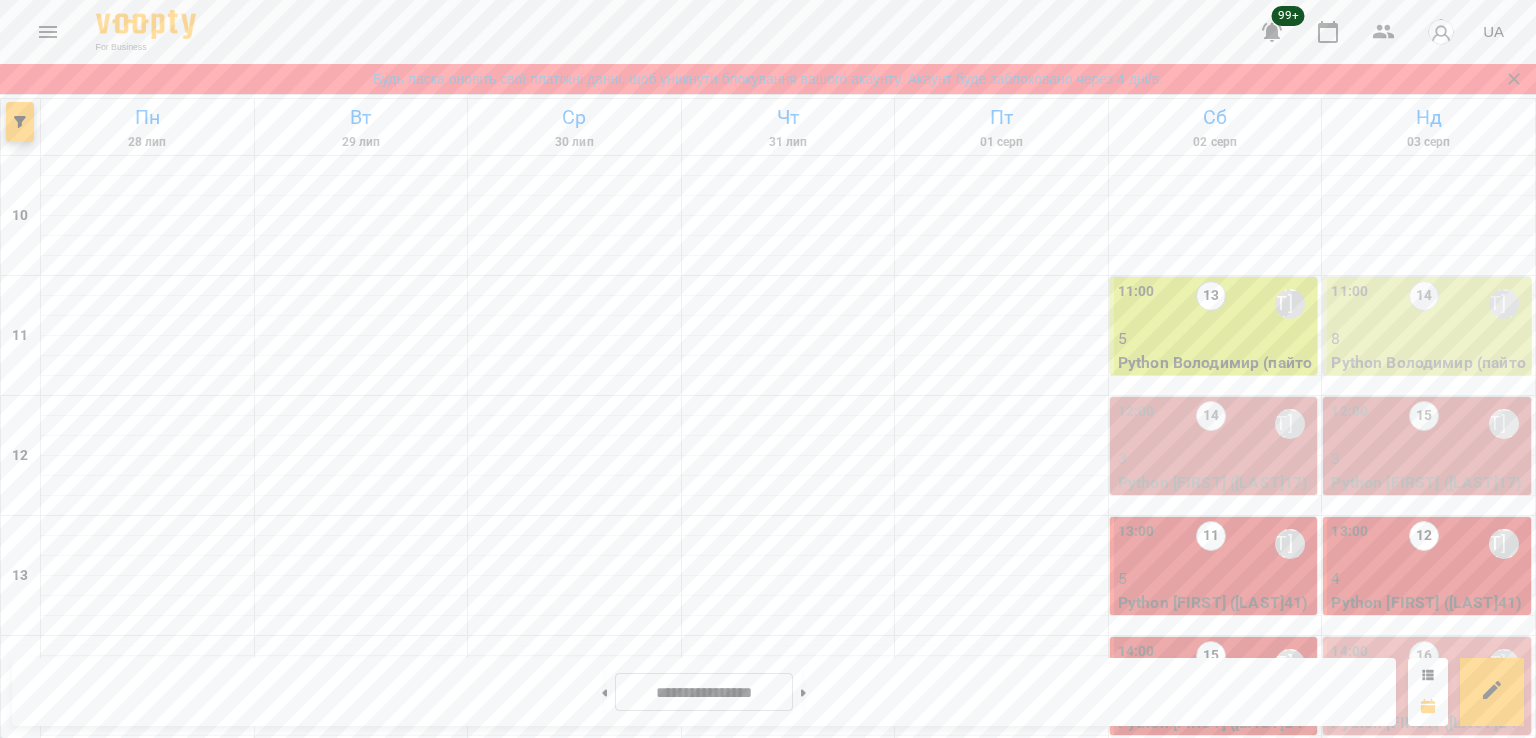 click on "6" at bounding box center (1429, 699) 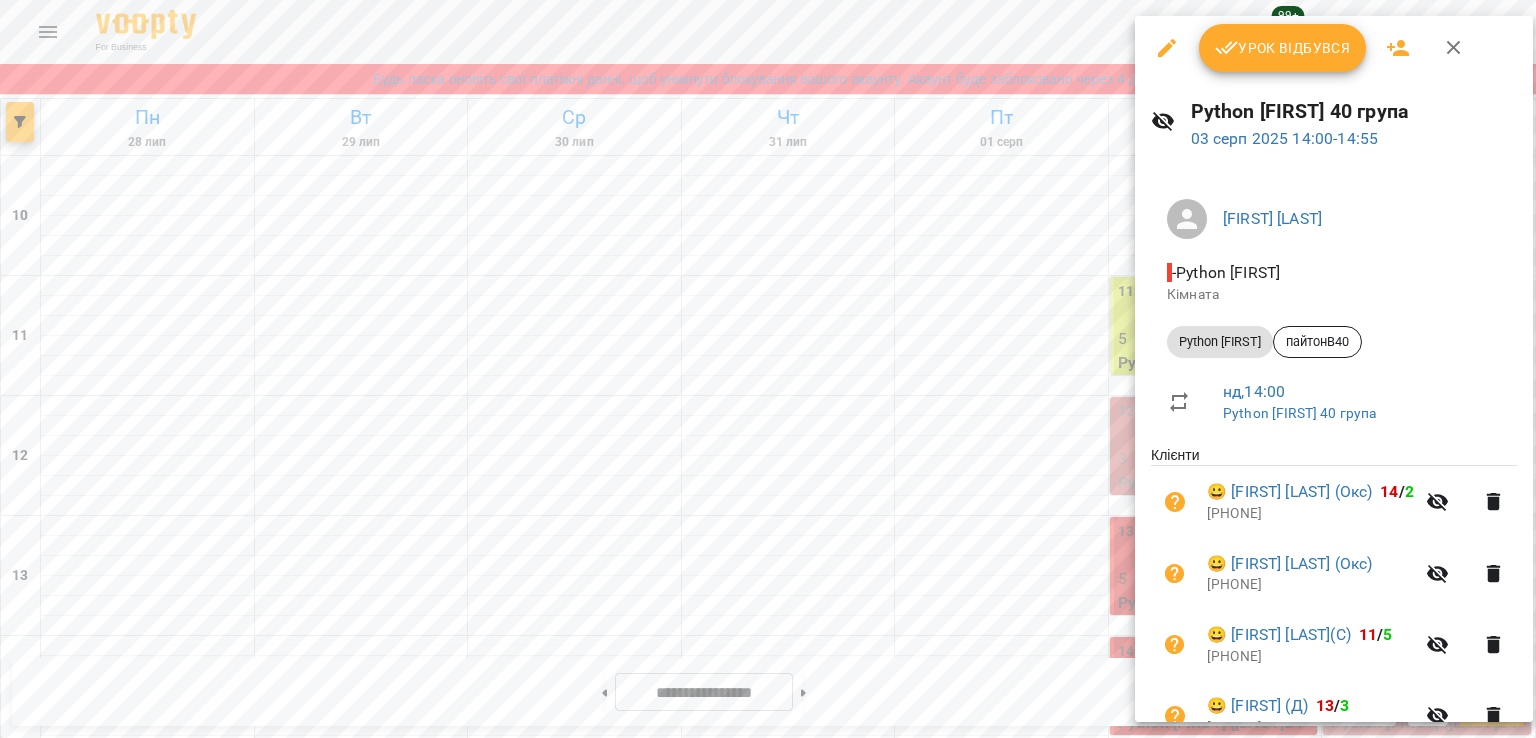 click at bounding box center (768, 369) 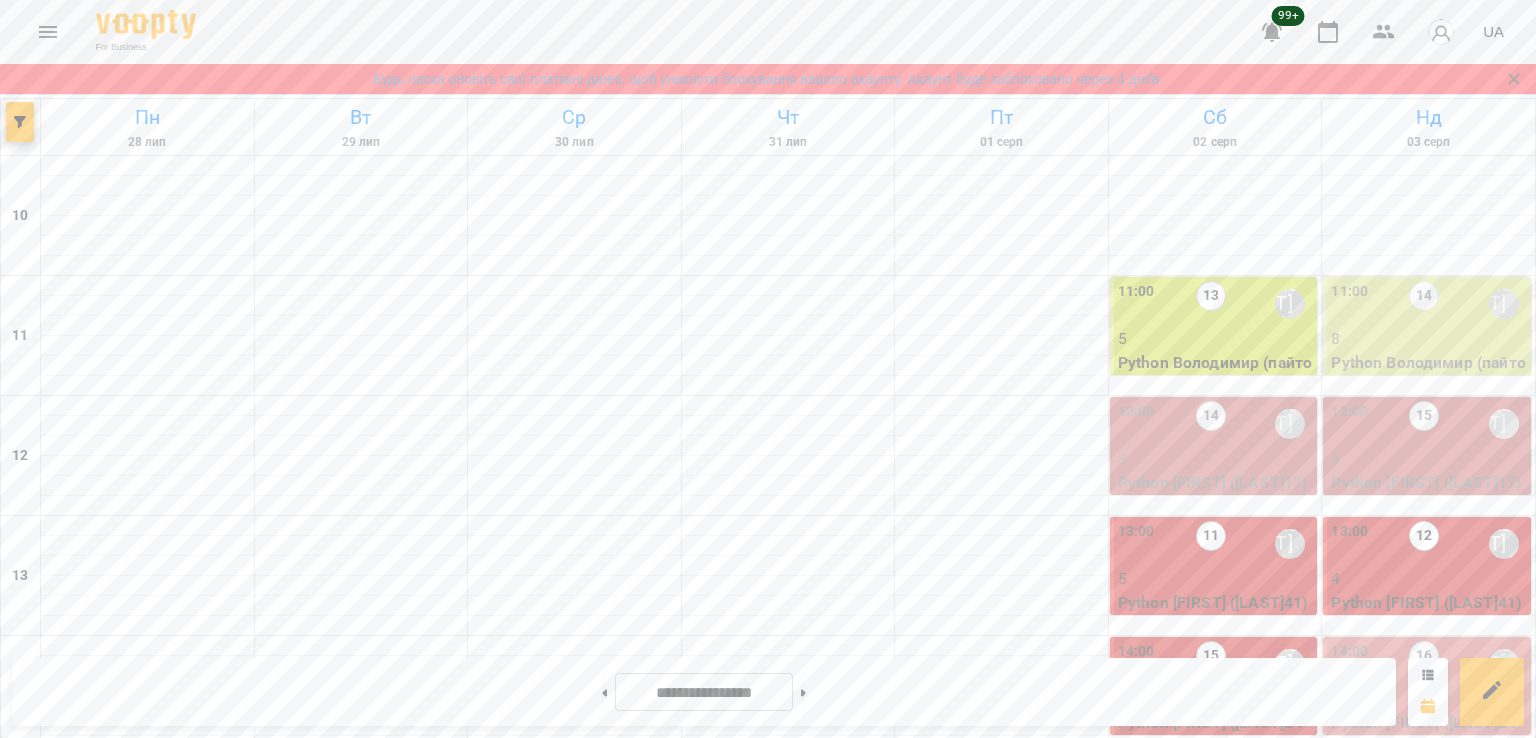 click on "14:00 15 [FIRST] [LAST]" at bounding box center [1216, 664] 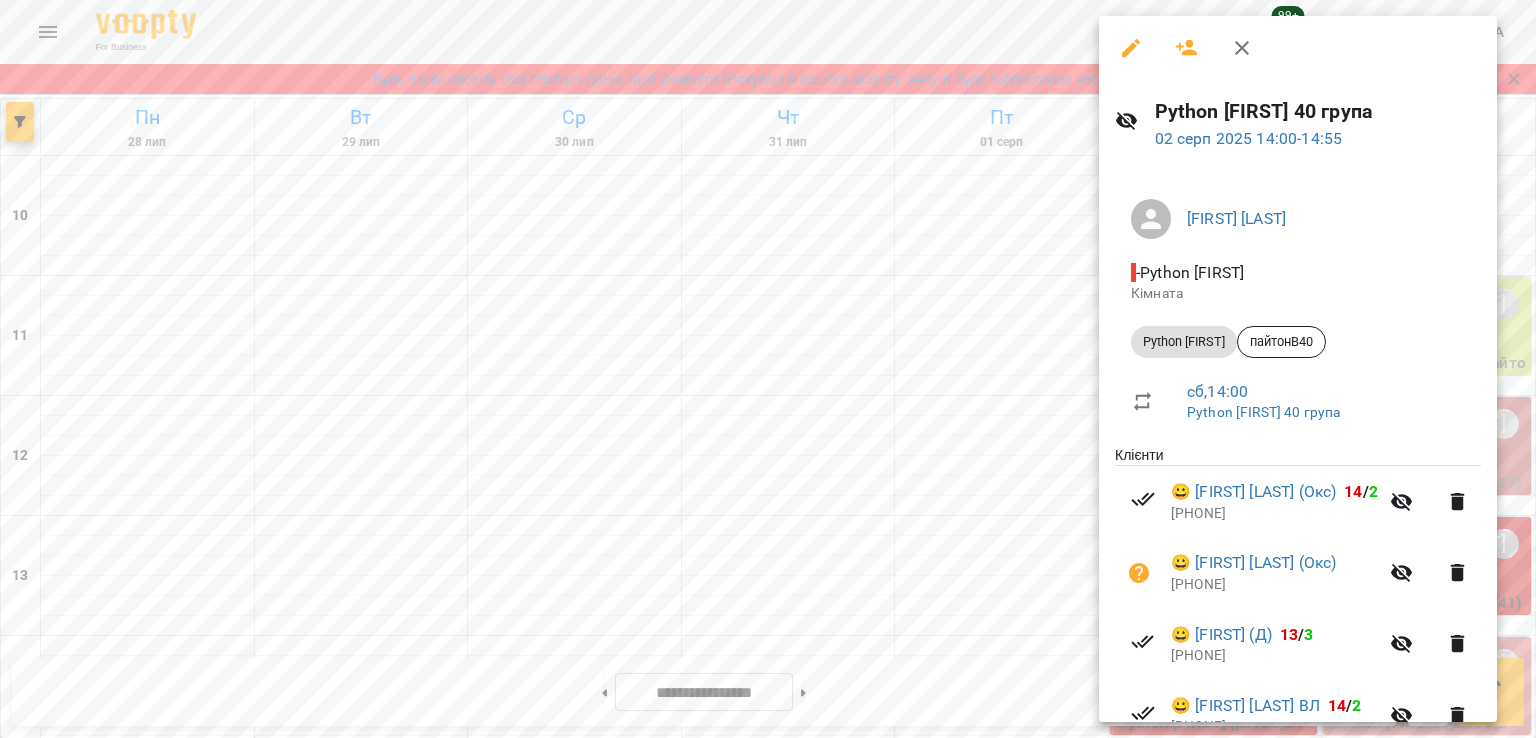 click at bounding box center [768, 369] 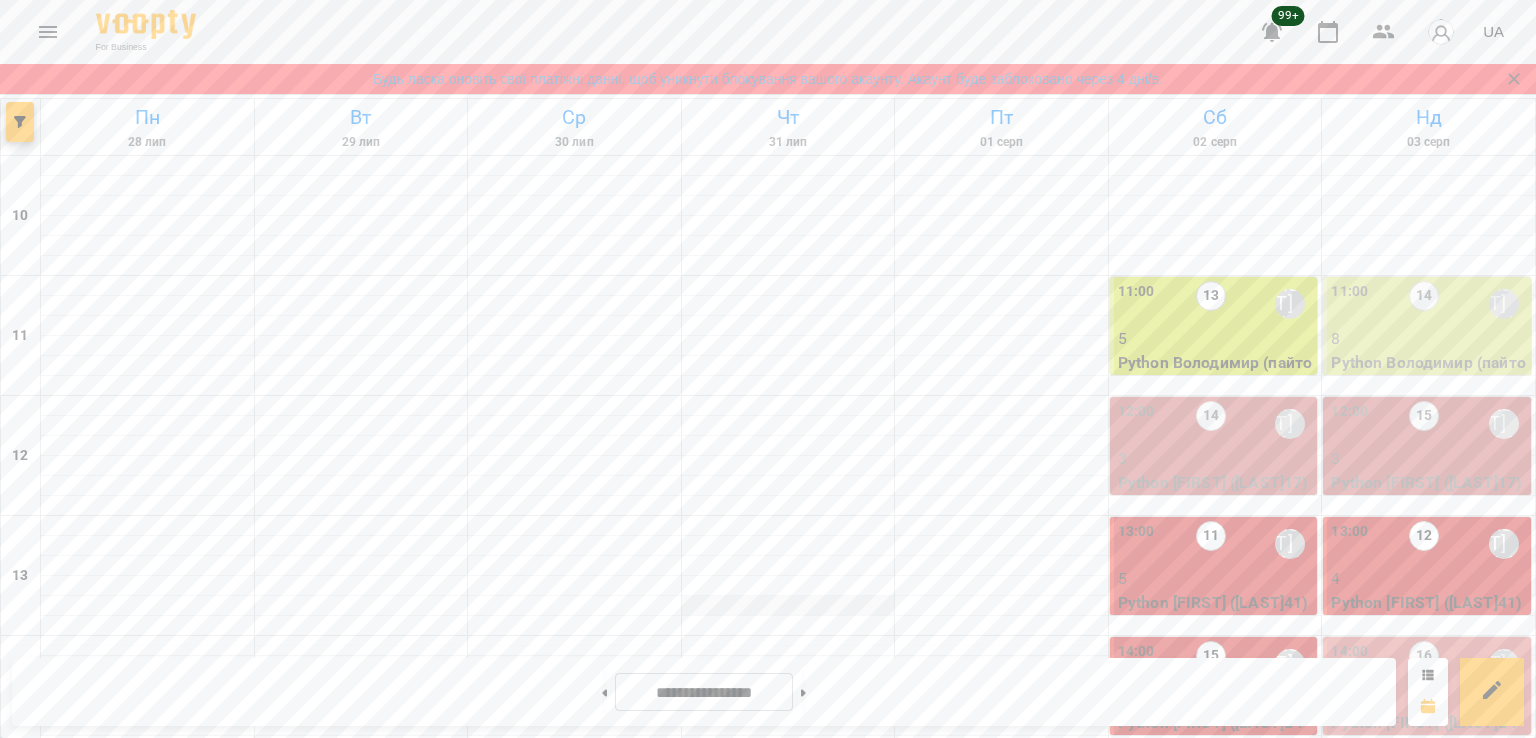 scroll, scrollTop: 300, scrollLeft: 0, axis: vertical 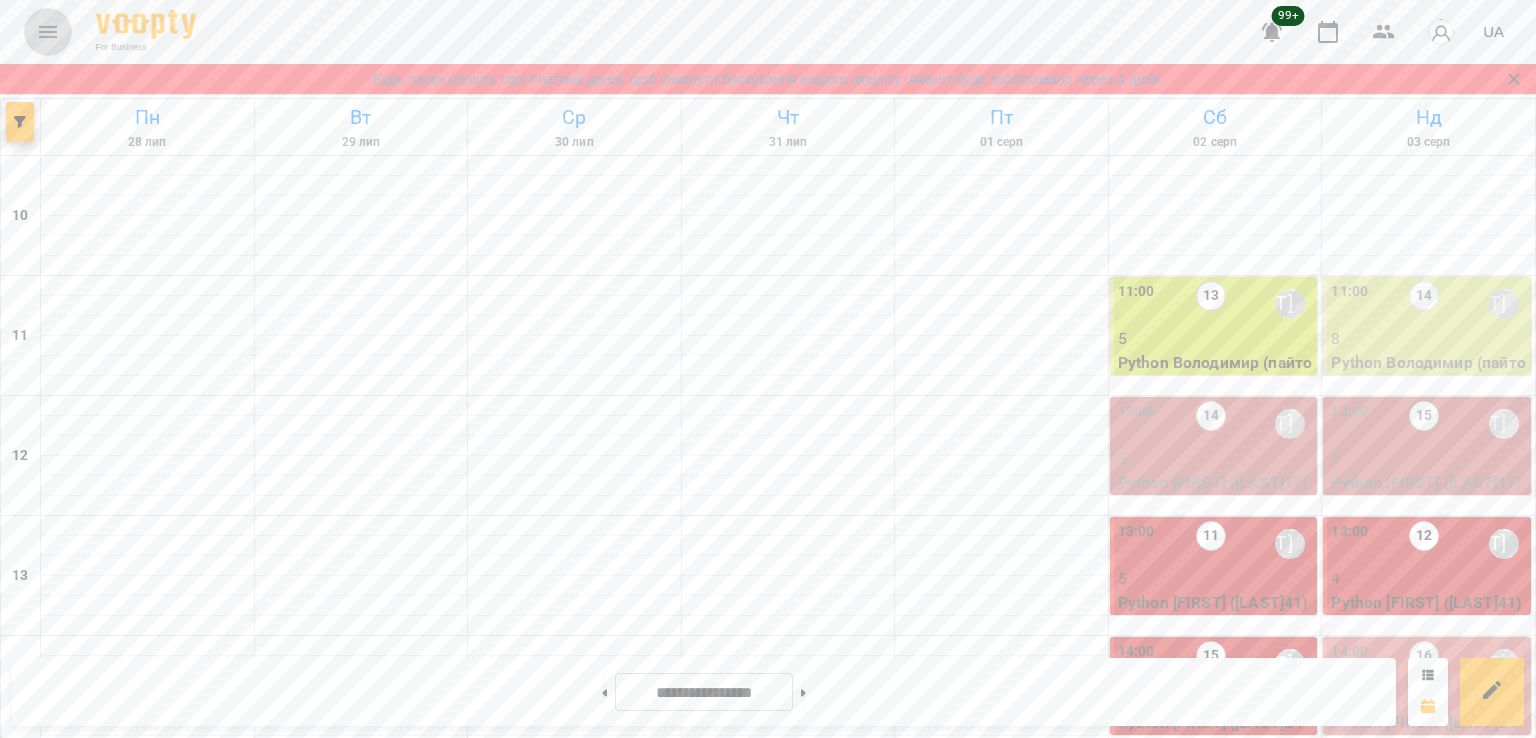 click at bounding box center (48, 32) 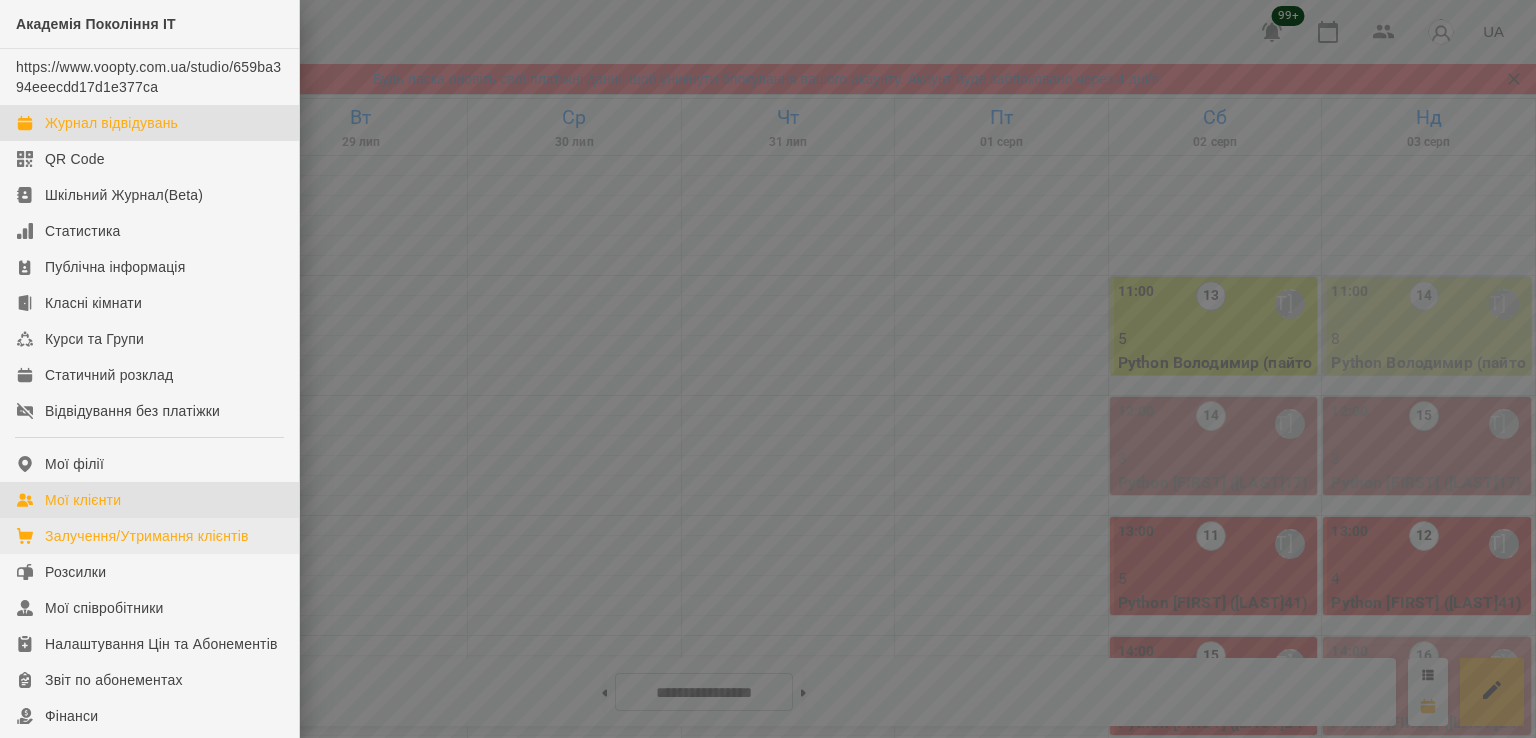 drag, startPoint x: 120, startPoint y: 496, endPoint x: 209, endPoint y: 520, distance: 92.17918 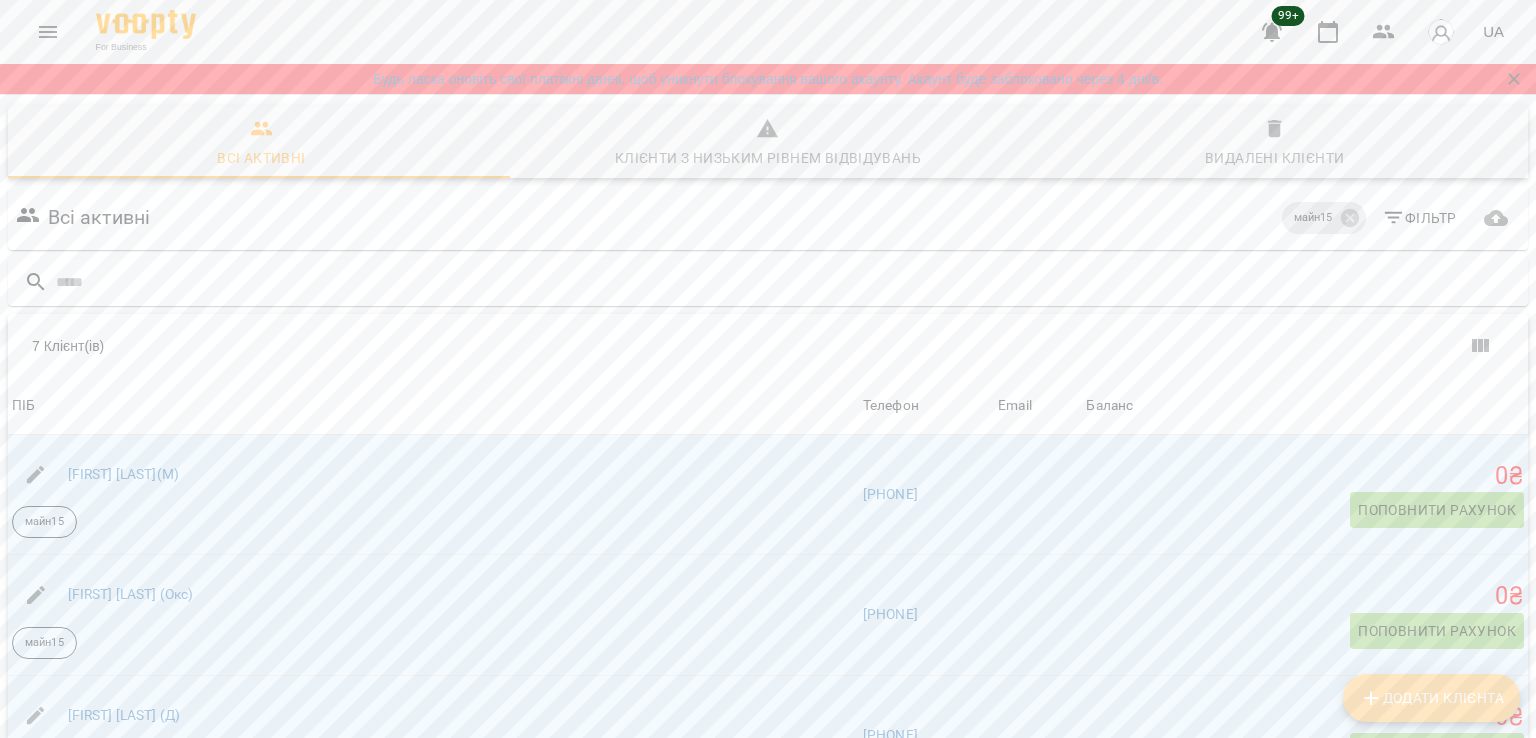 click on "Додати клієнта" at bounding box center [1431, 698] 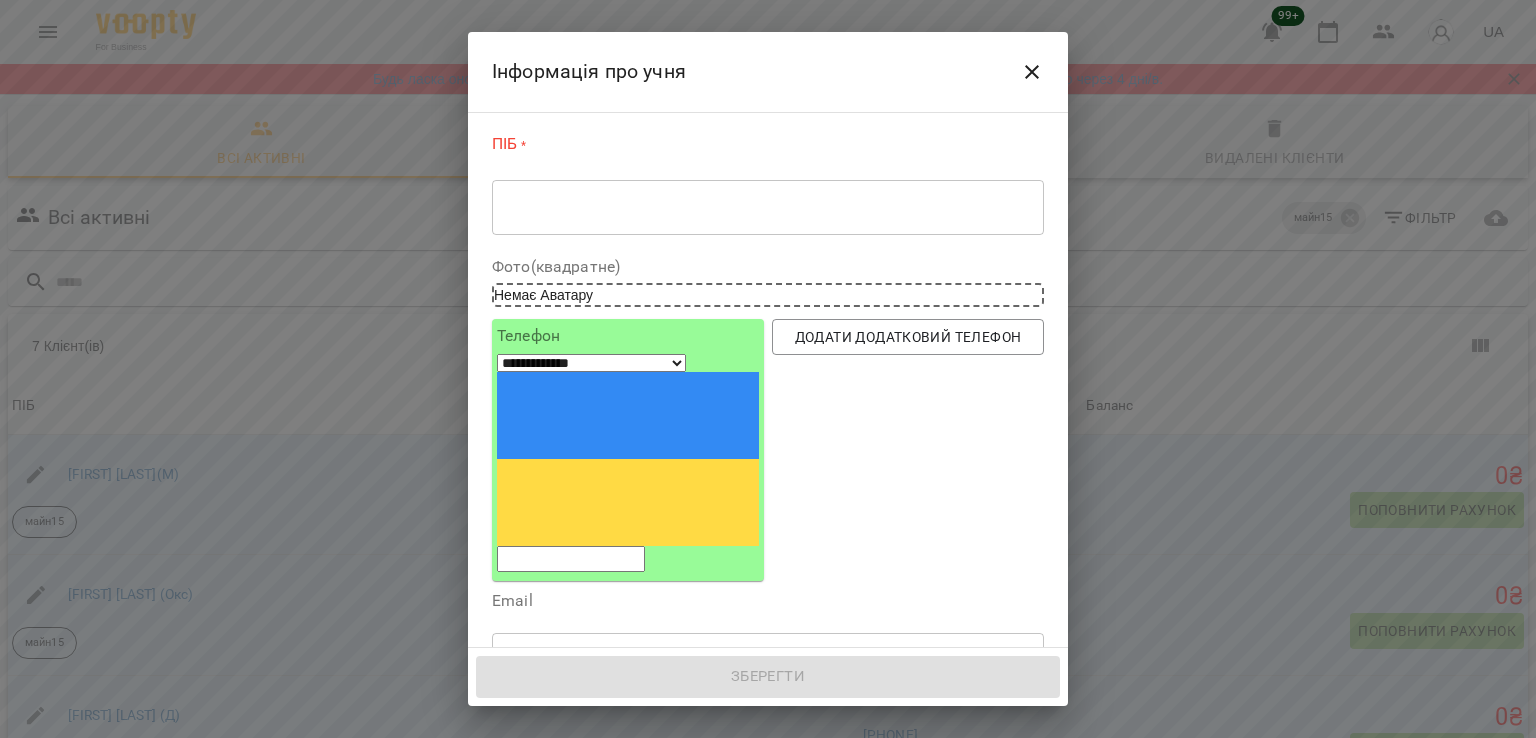 click at bounding box center [571, 559] 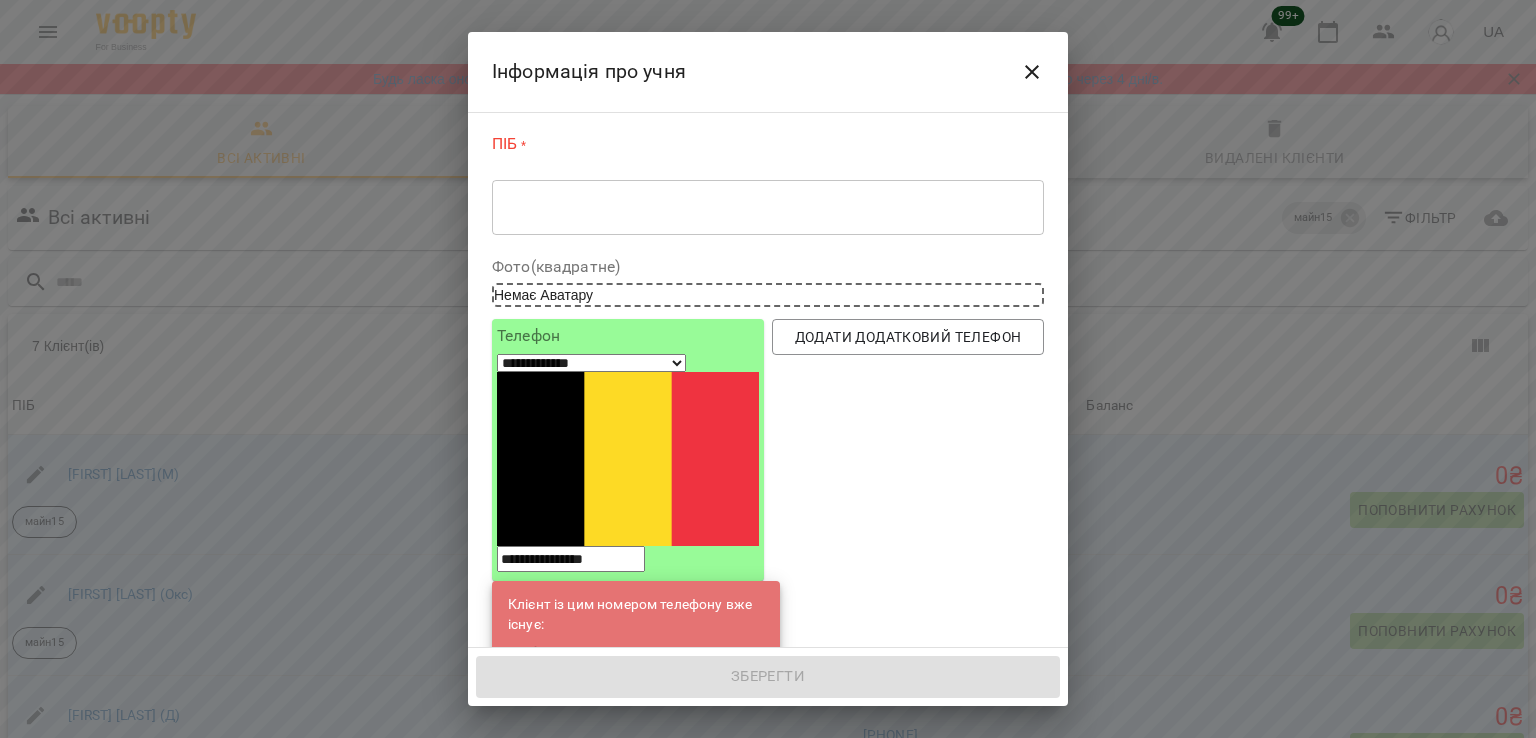 type on "**********" 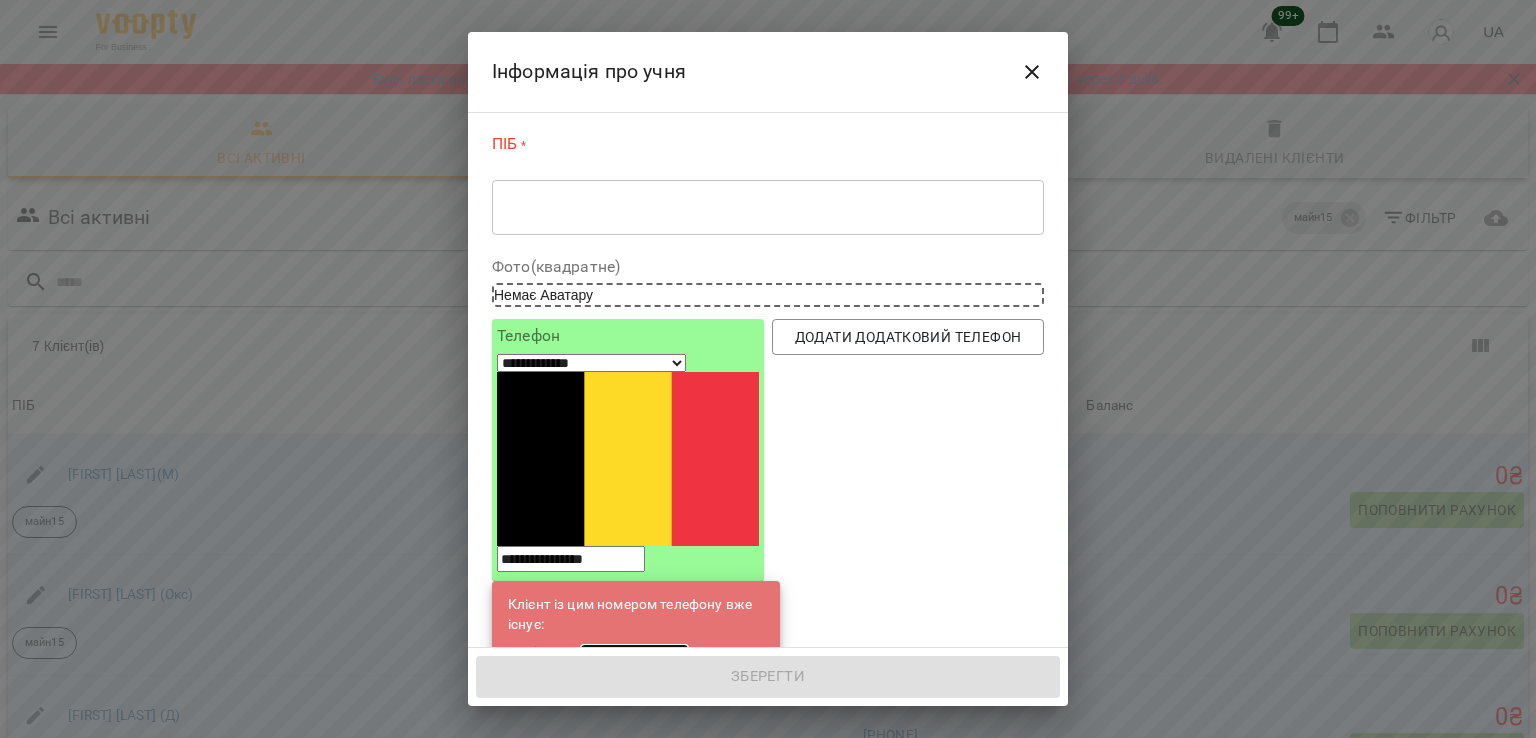 click on "[FIRST] [LAST](С)" at bounding box center [634, 654] 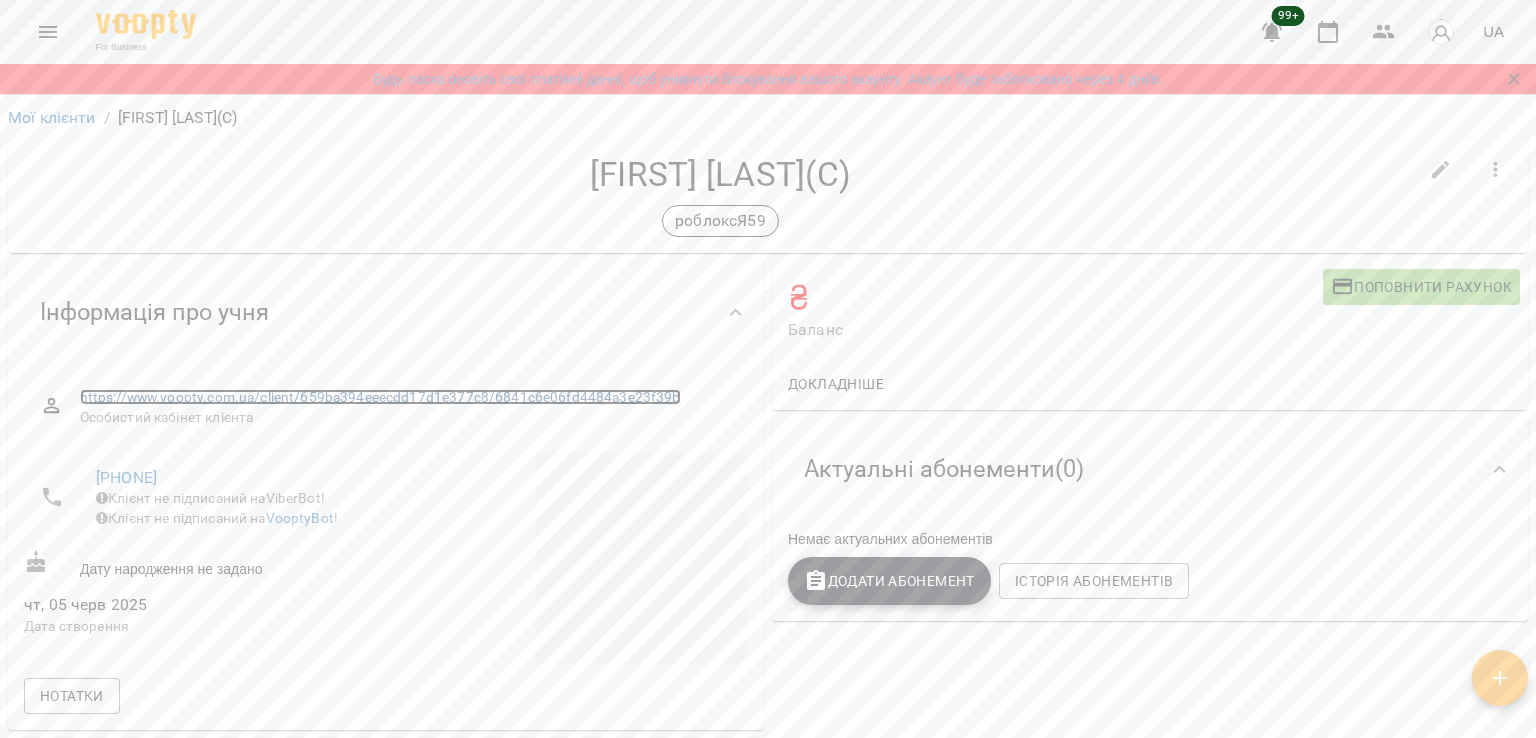 click on "https://www.voopty.com.ua/client/659ba394eeecdd17d1e377c8/6841c6e06fd4484a3e23f39b" at bounding box center [380, 397] 